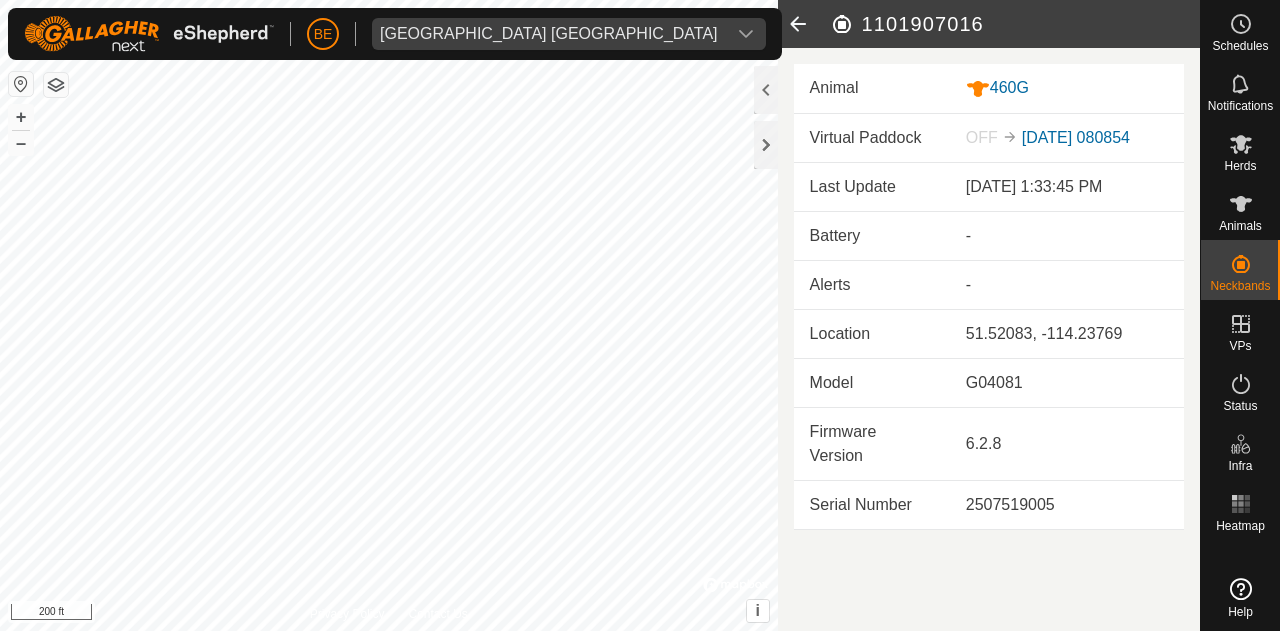 scroll, scrollTop: 0, scrollLeft: 0, axis: both 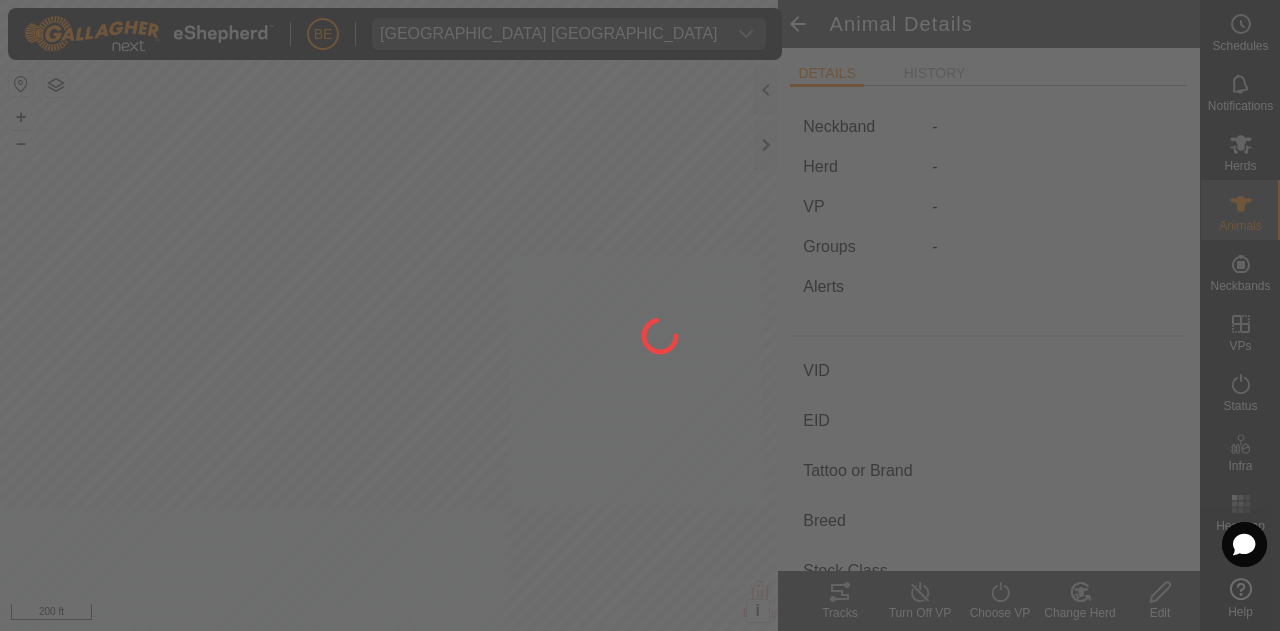 type on "272K" 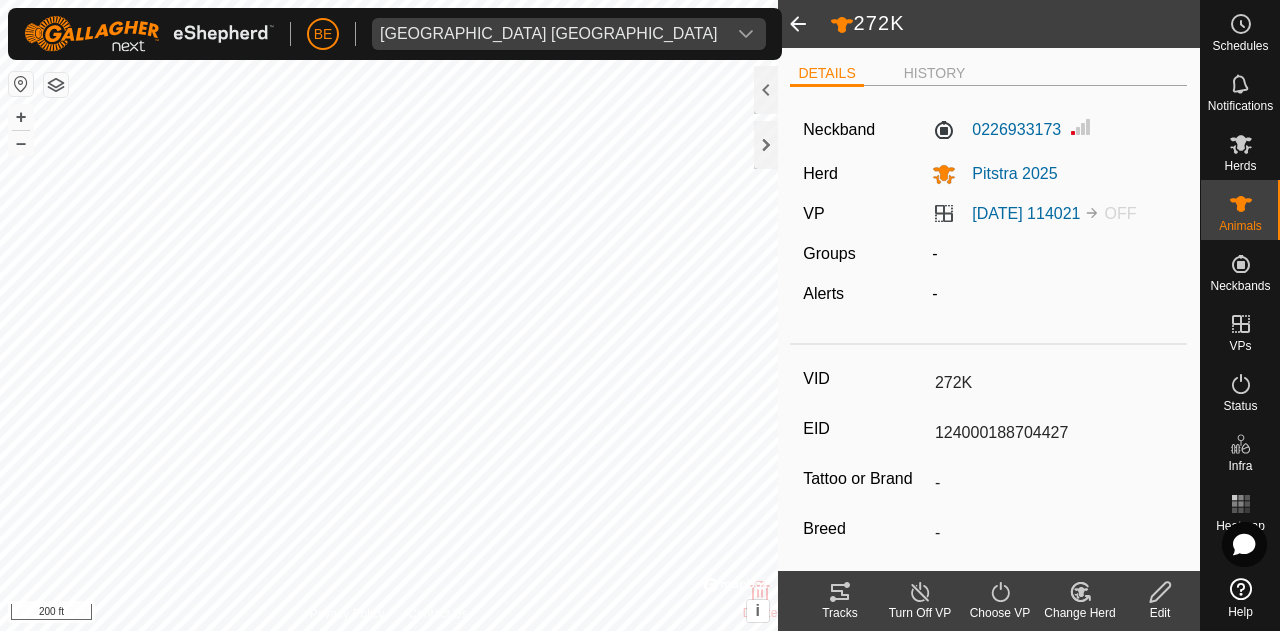 click 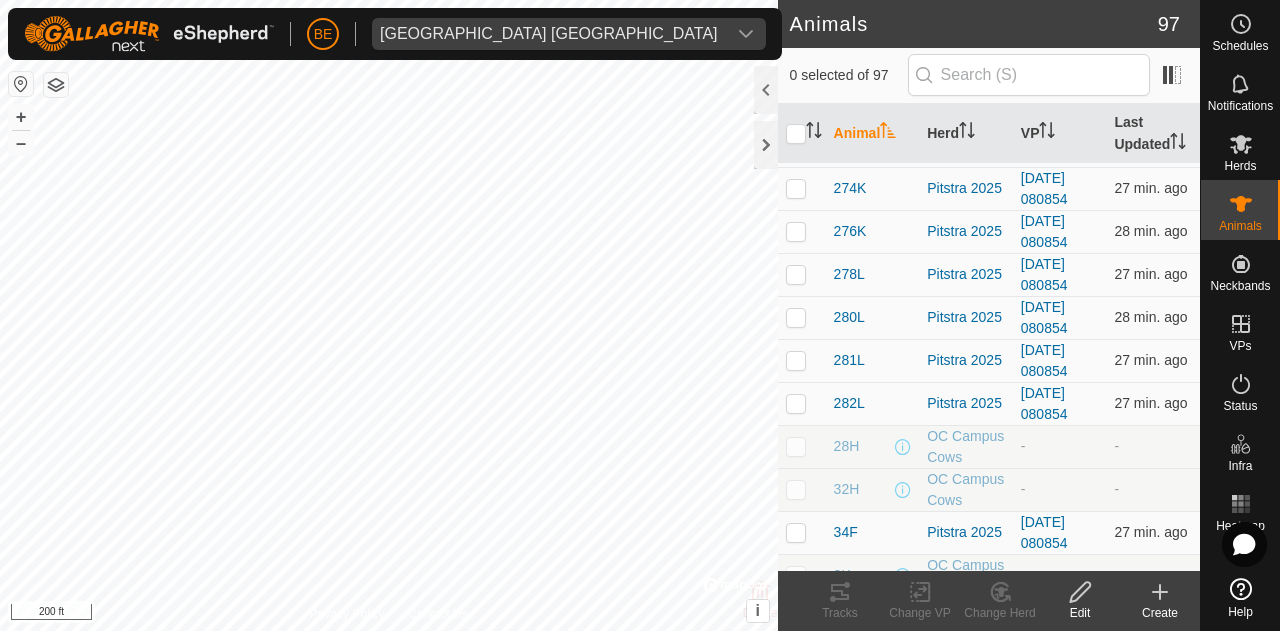 scroll, scrollTop: 1100, scrollLeft: 0, axis: vertical 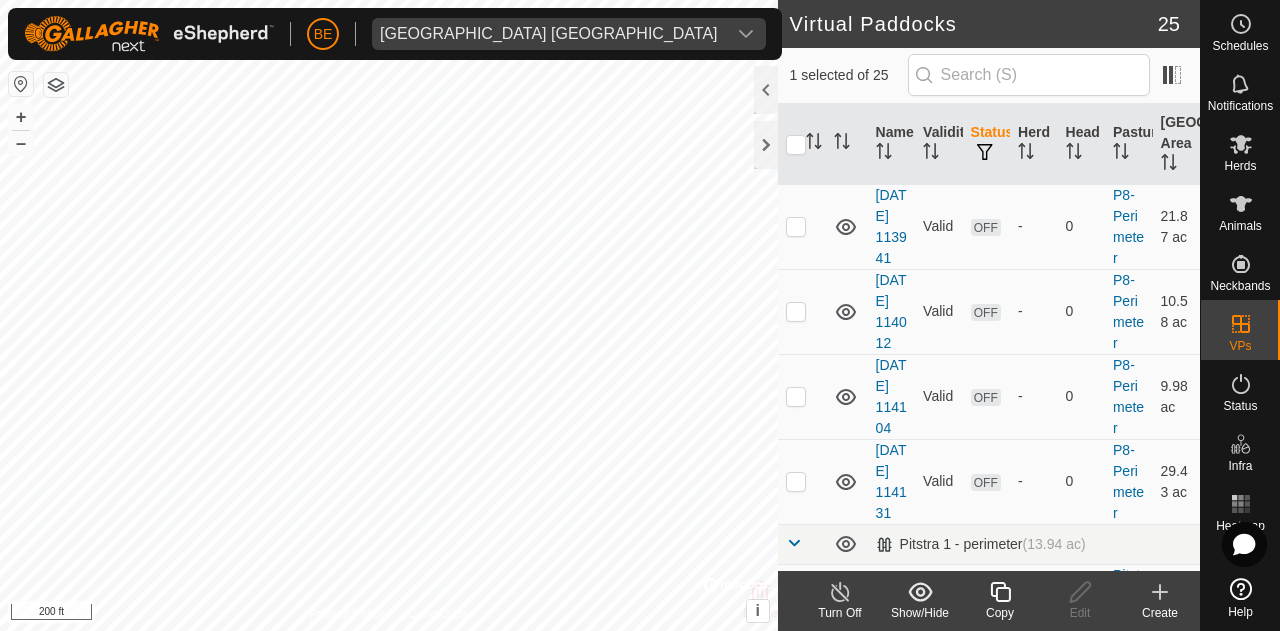 checkbox on "false" 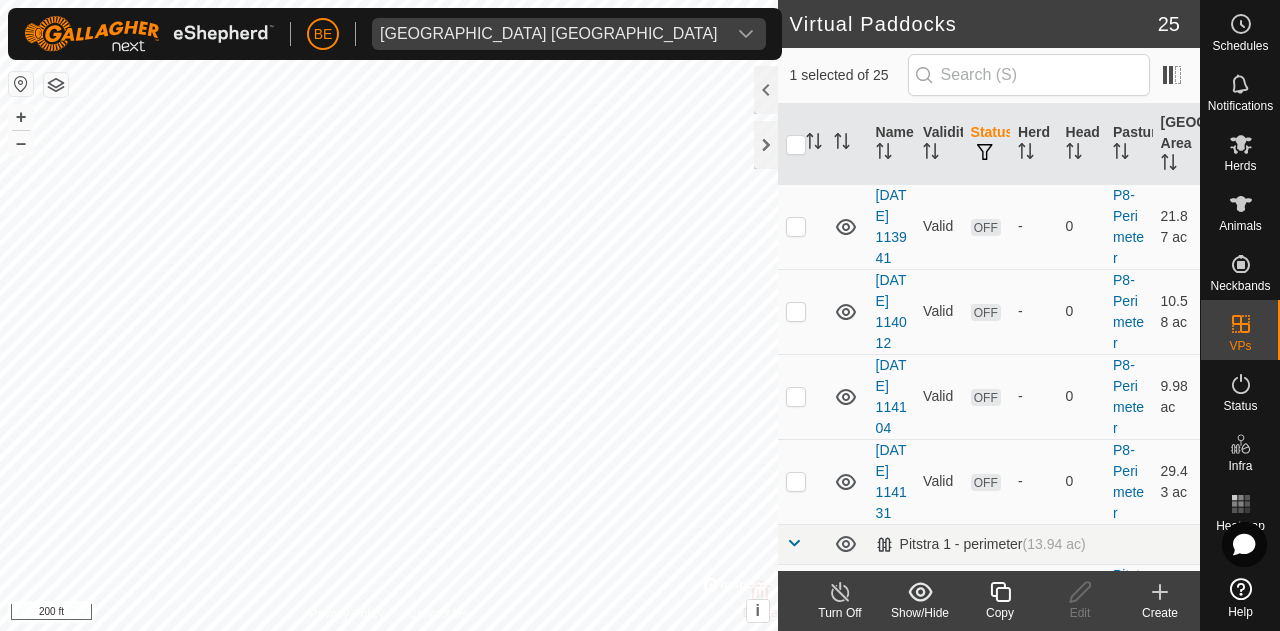 checkbox on "true" 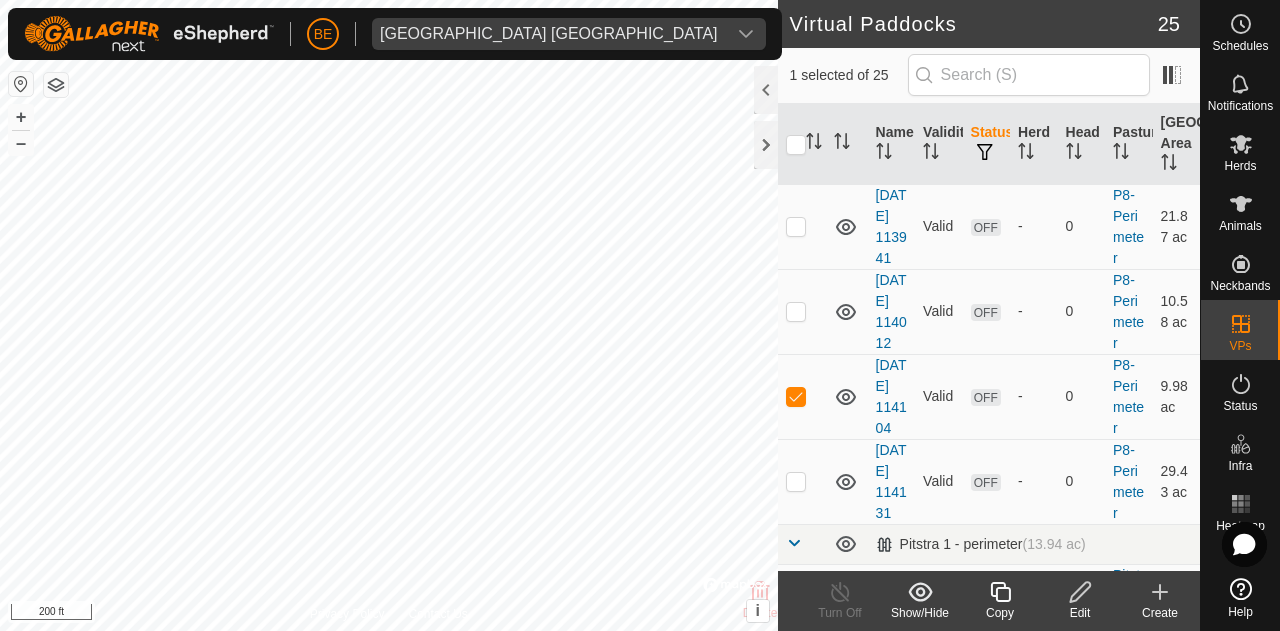 click 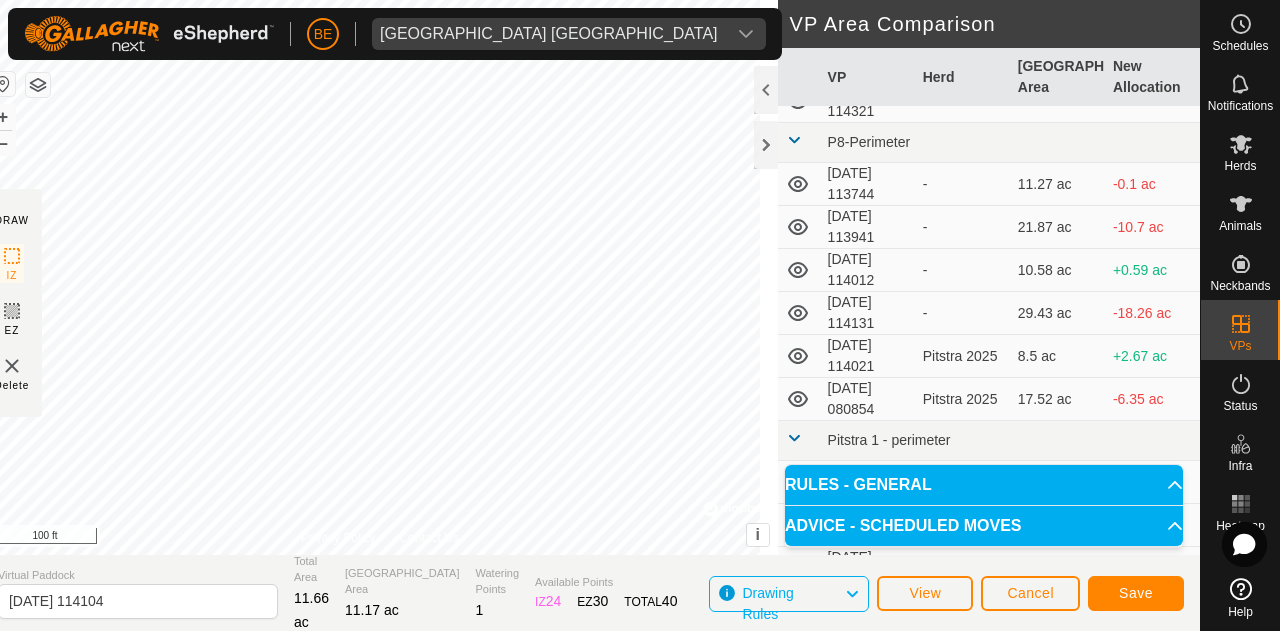 scroll, scrollTop: 300, scrollLeft: 0, axis: vertical 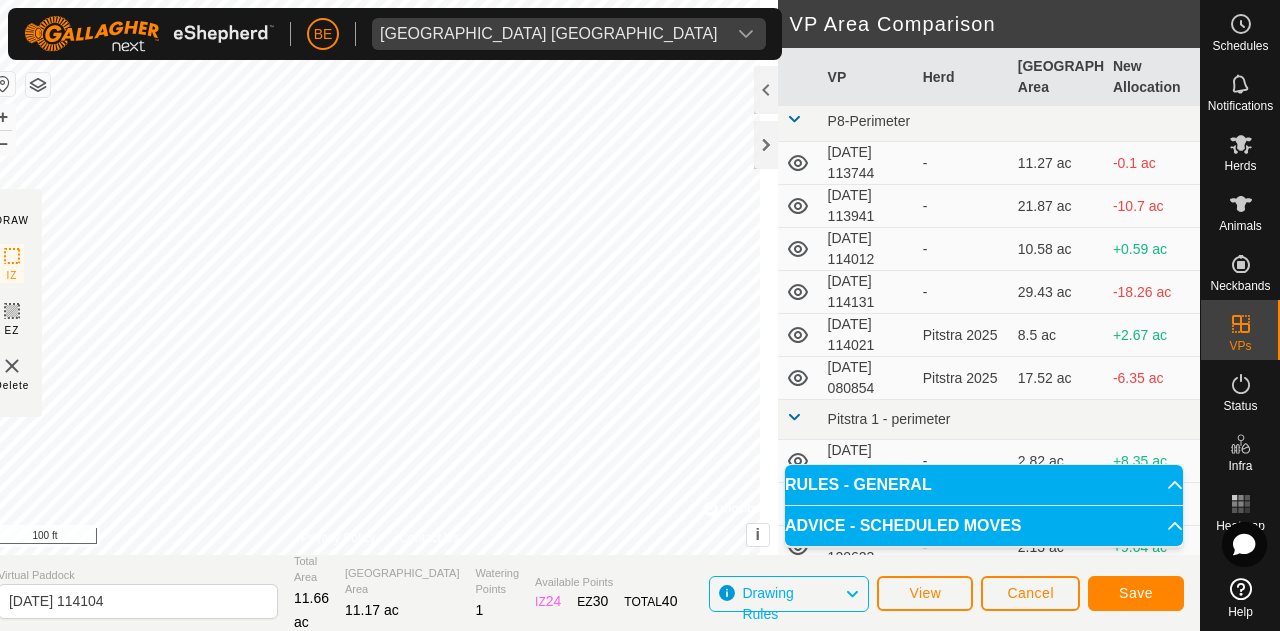 click at bounding box center (799, 335) 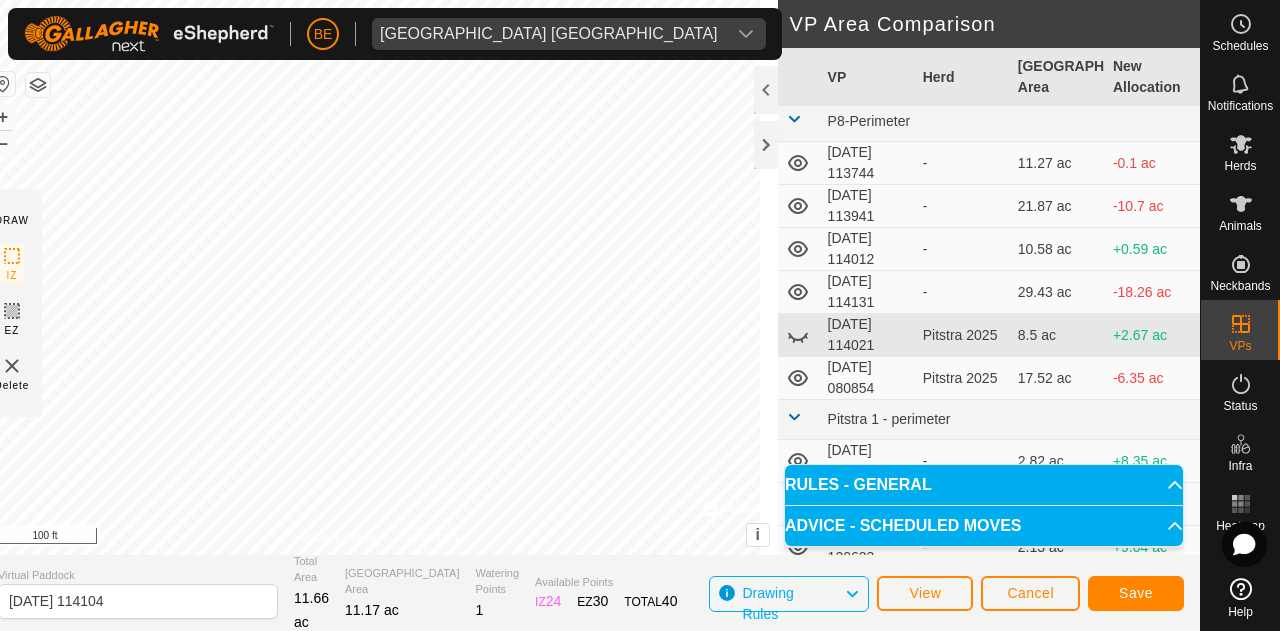 click 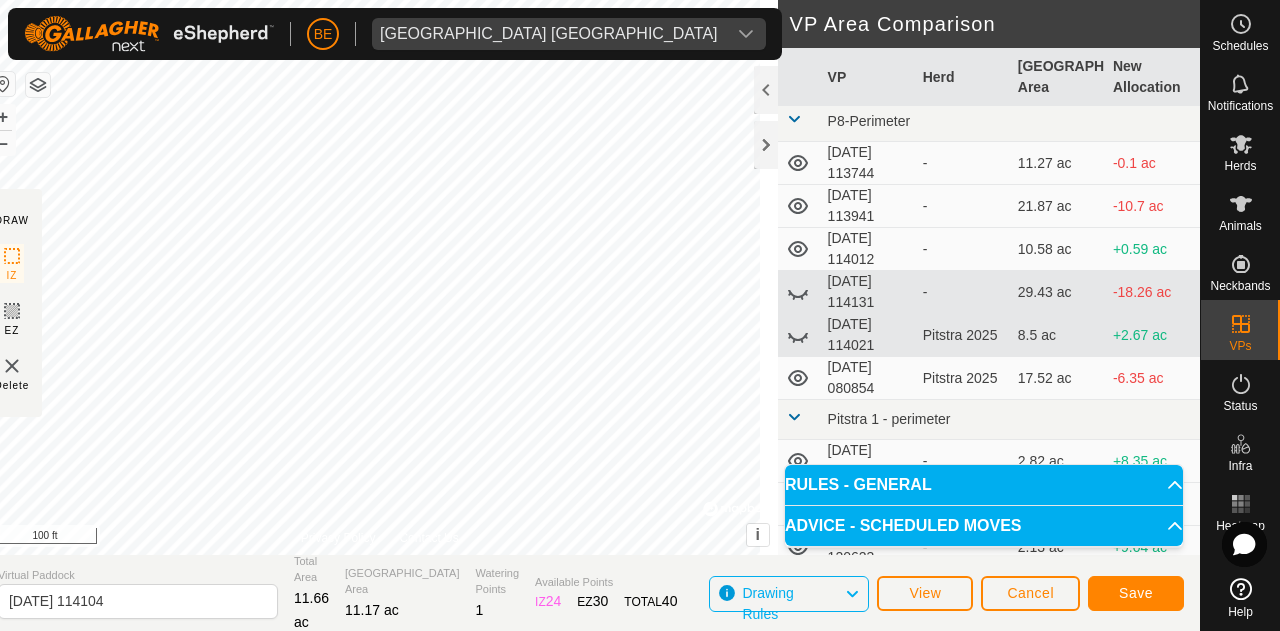click 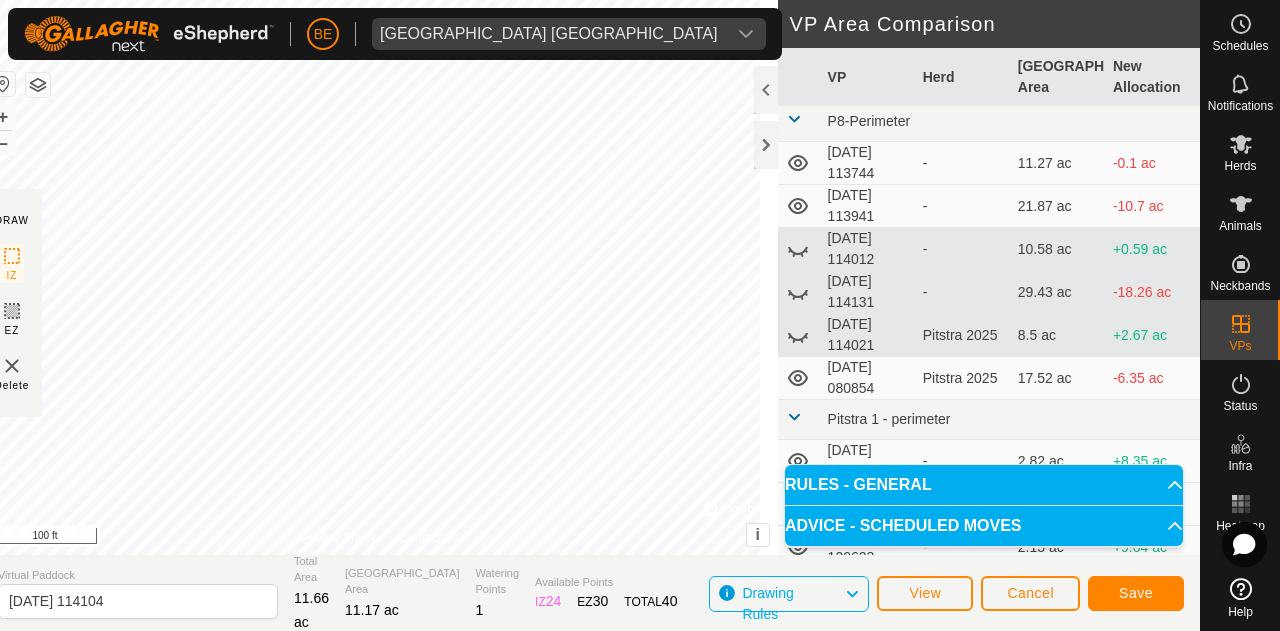 click 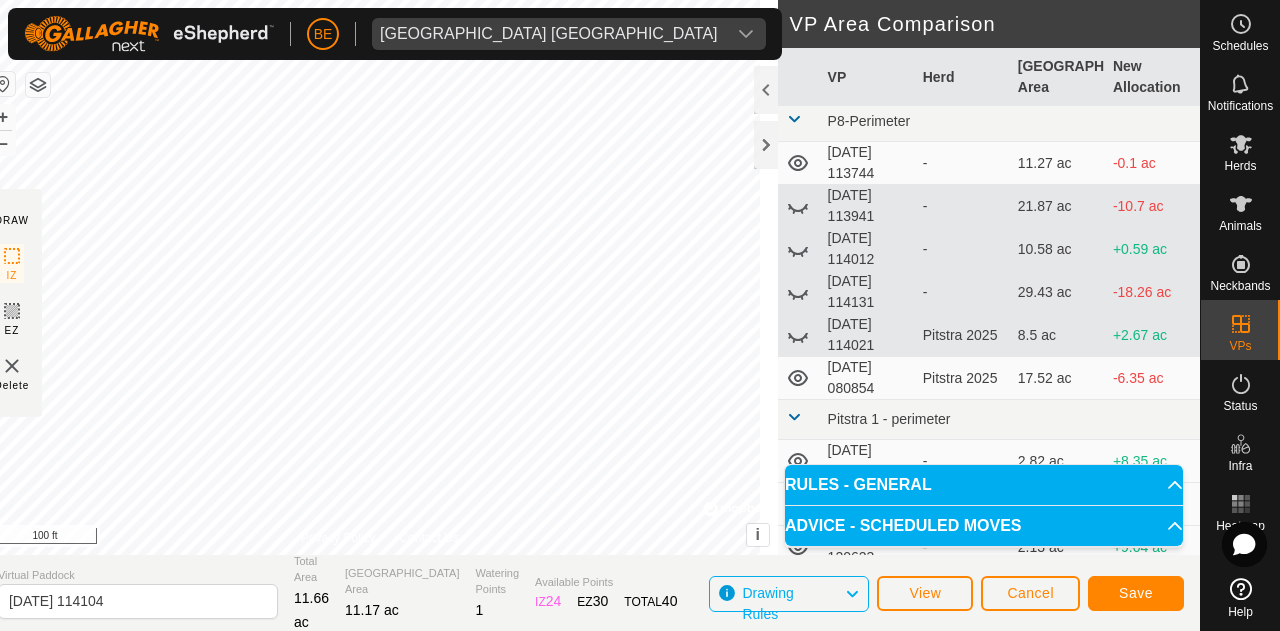 click 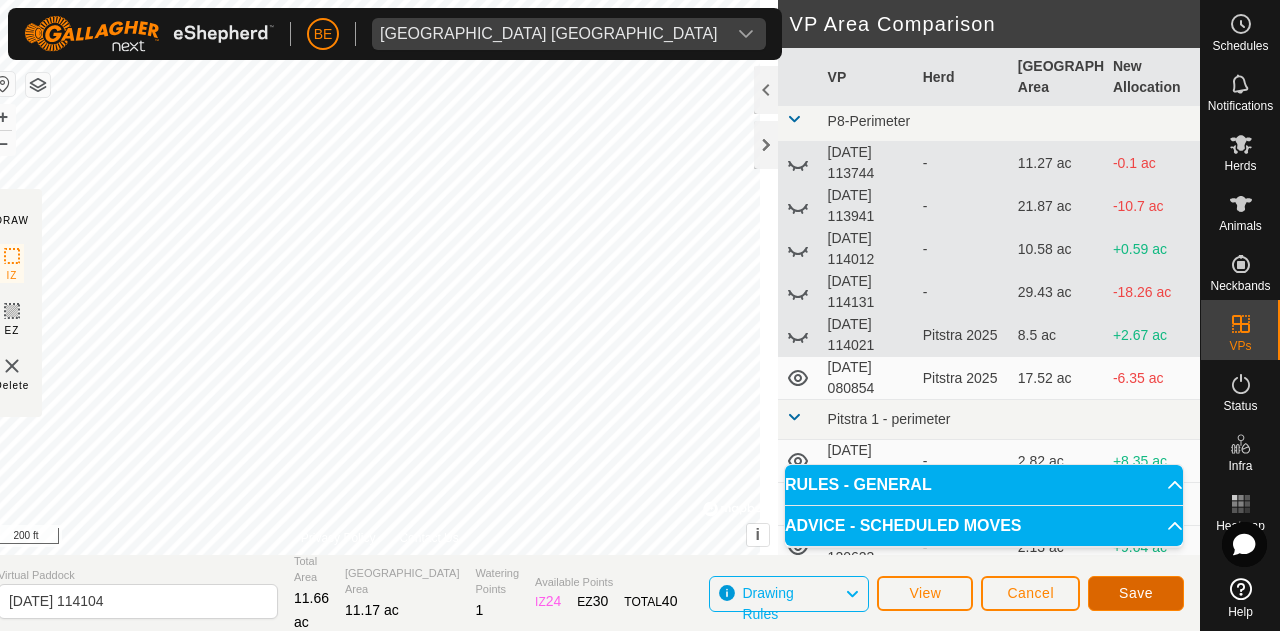 click on "Save" 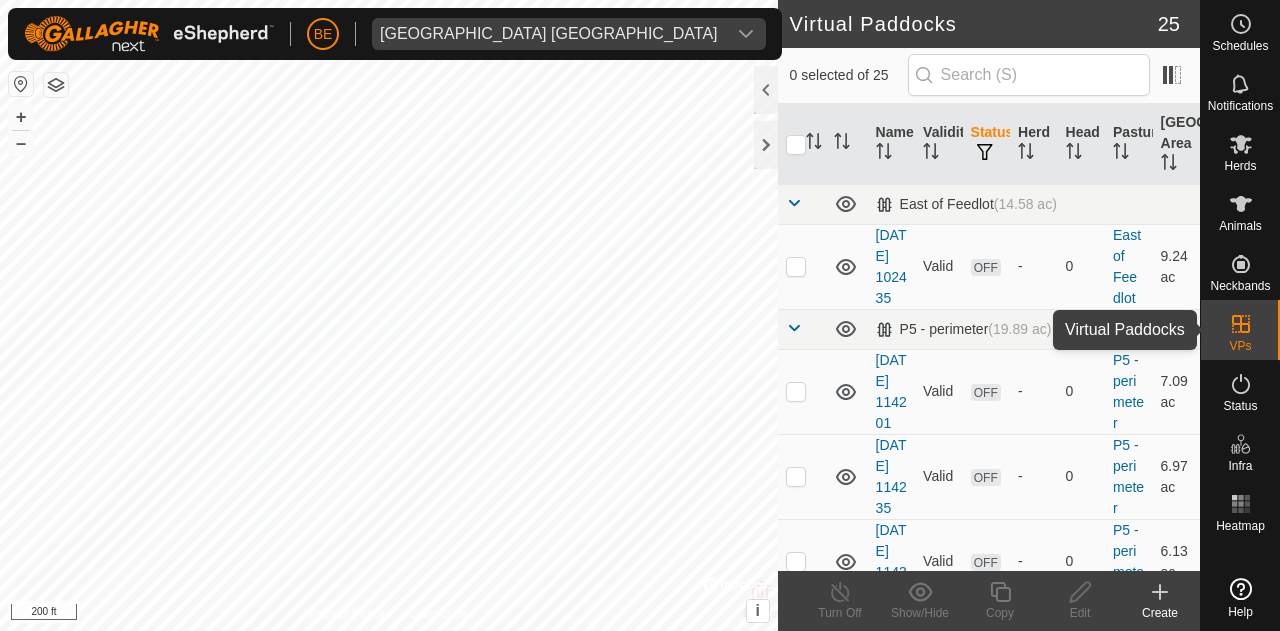 scroll, scrollTop: 0, scrollLeft: 0, axis: both 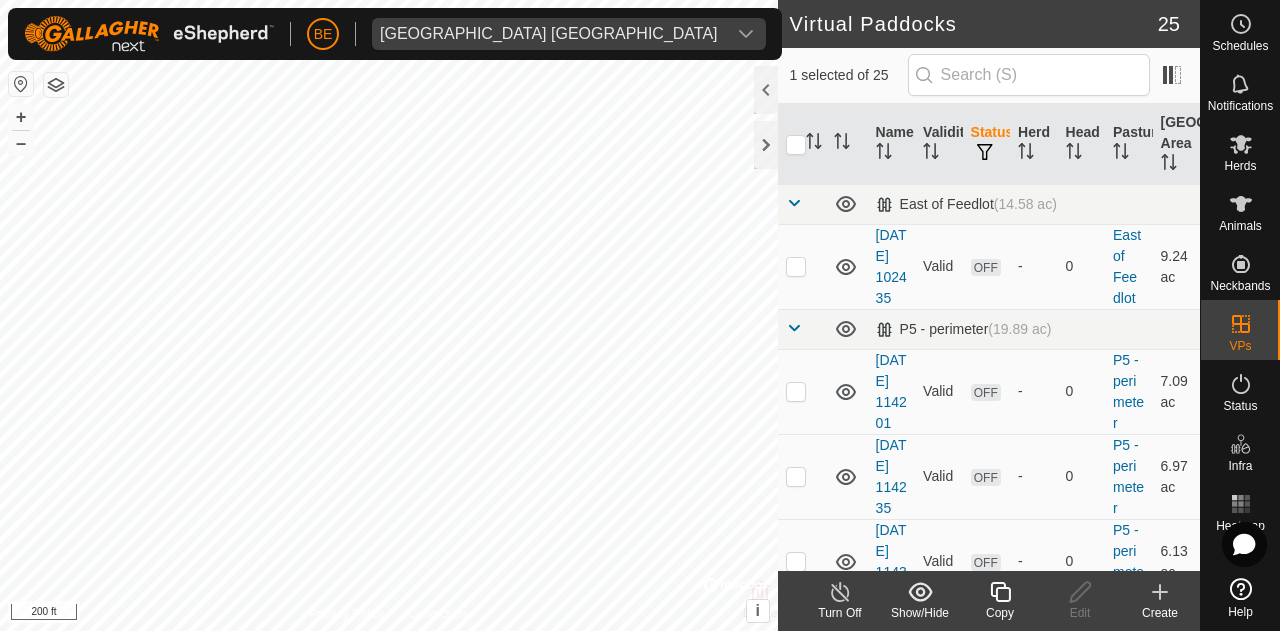 checkbox on "false" 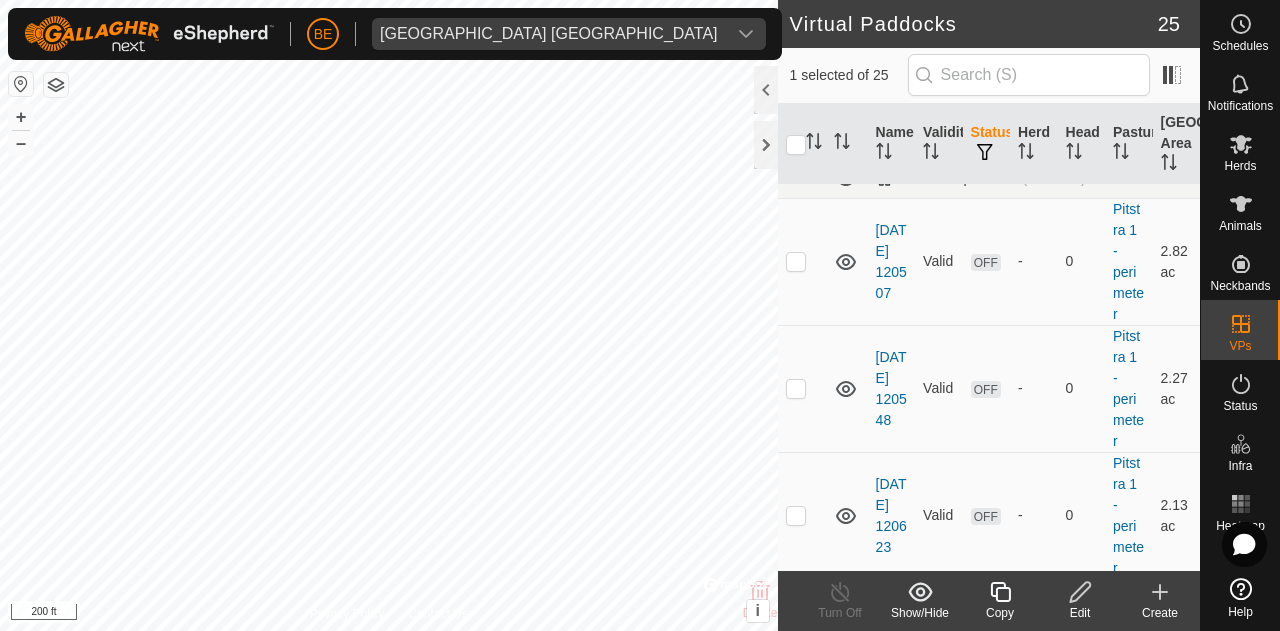 scroll, scrollTop: 1200, scrollLeft: 0, axis: vertical 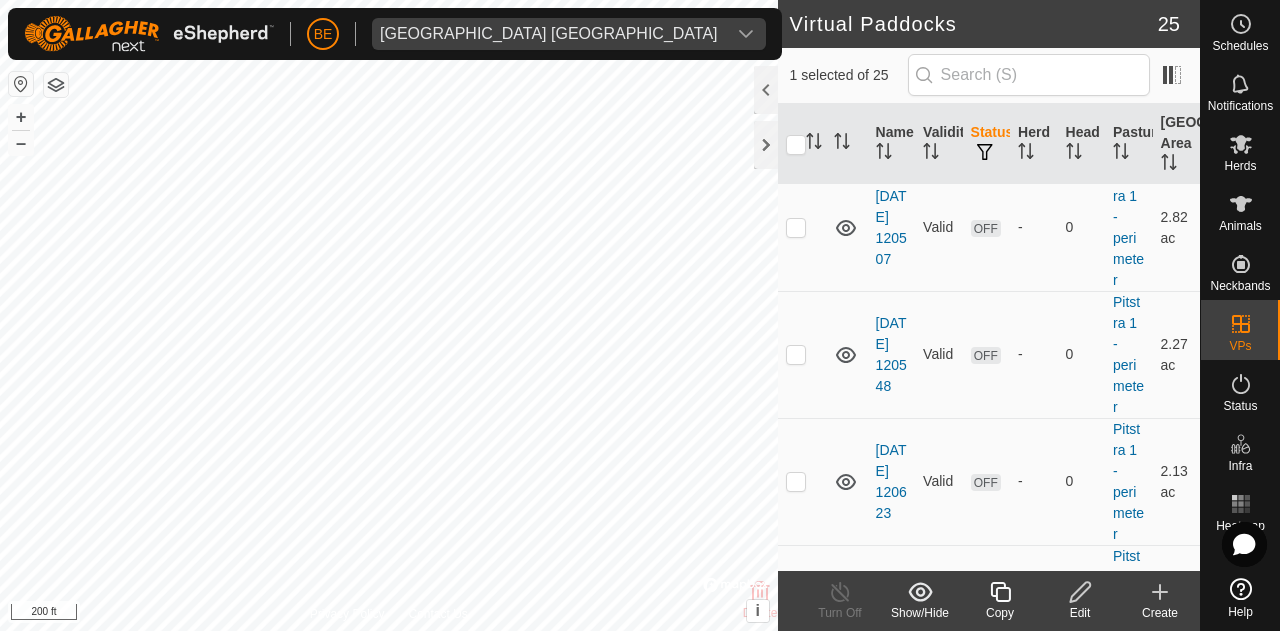 click at bounding box center [796, -88] 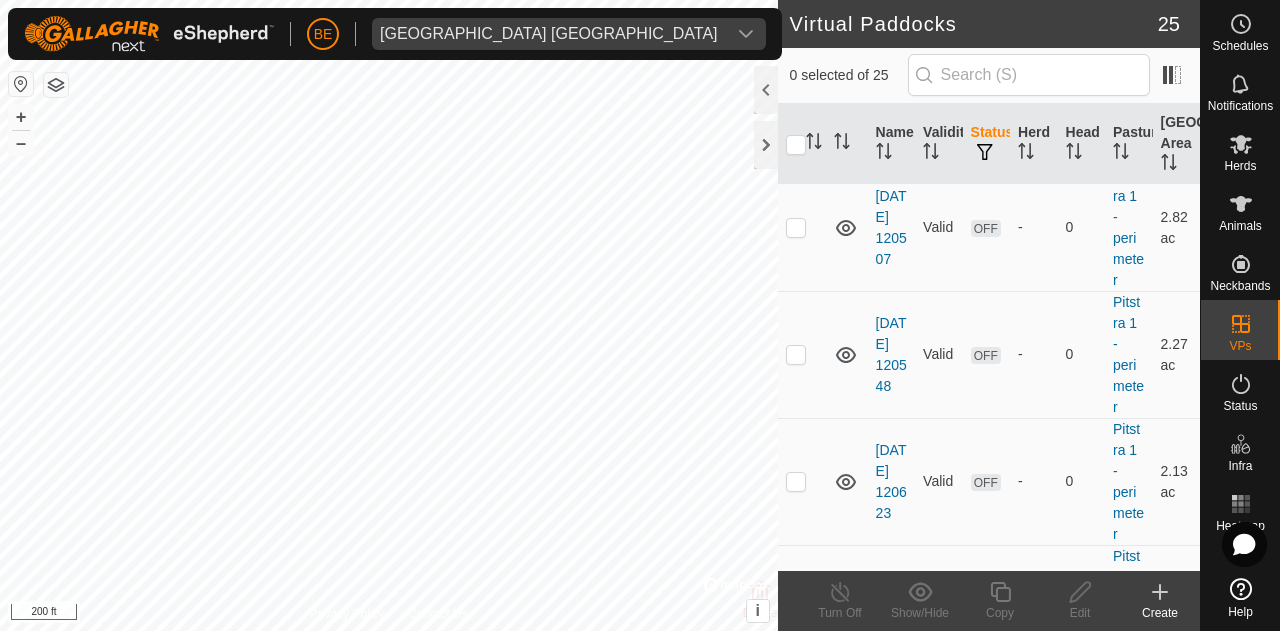 click at bounding box center (796, -88) 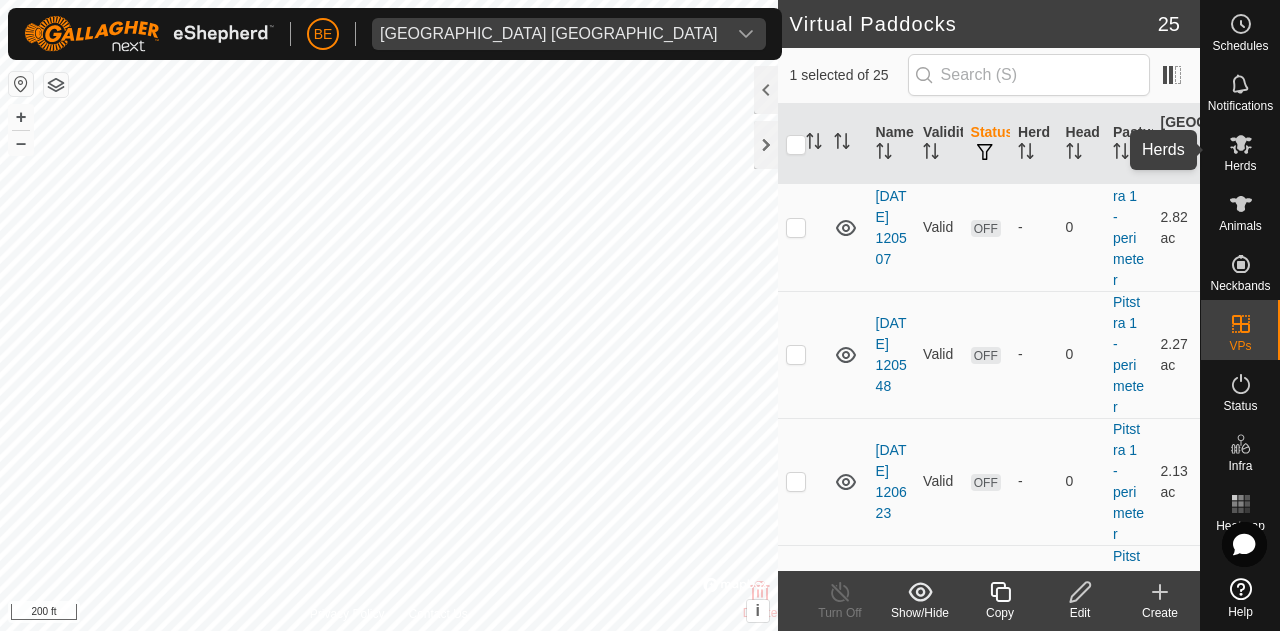 click 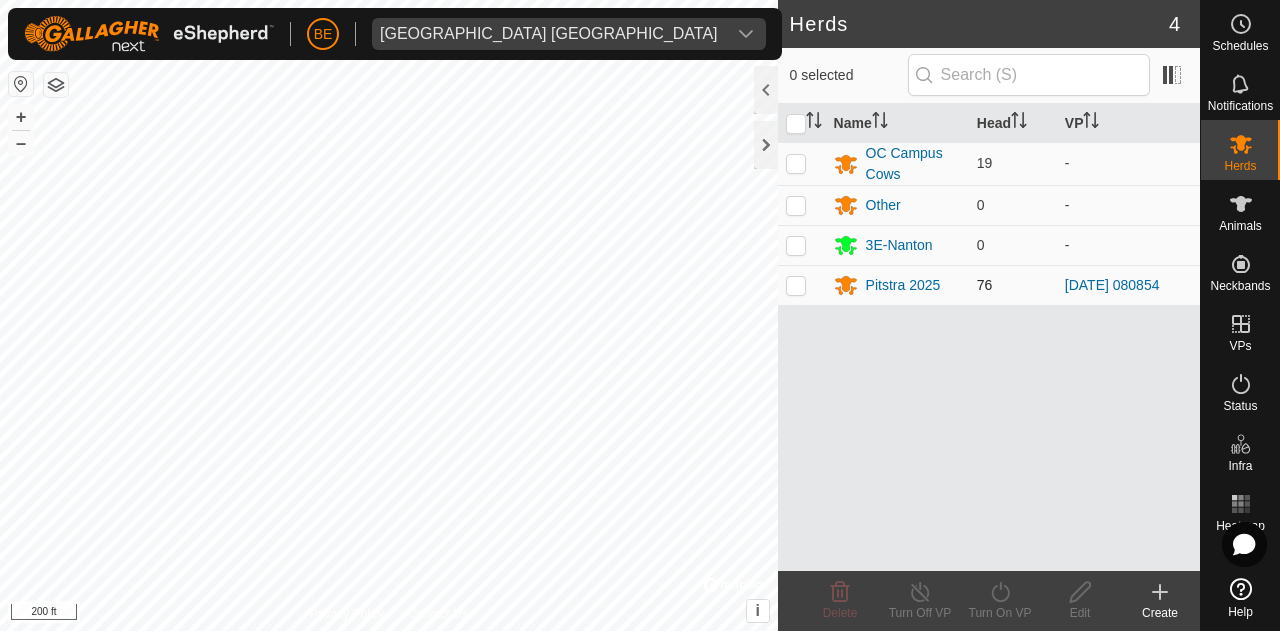 click at bounding box center [796, 285] 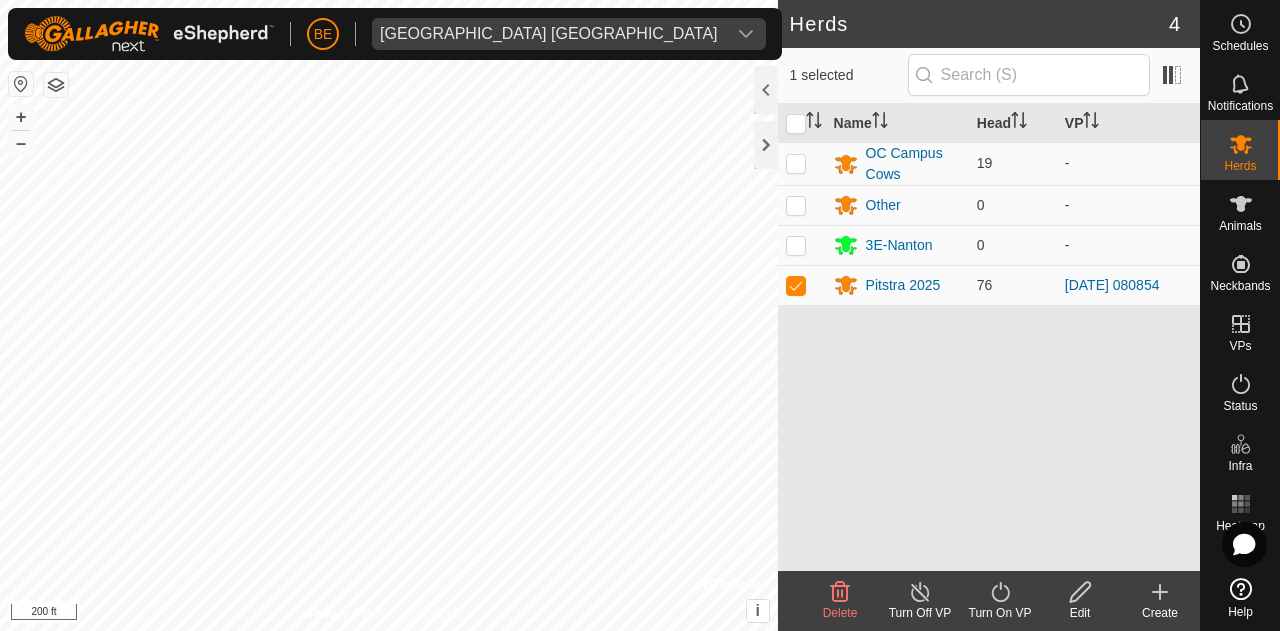 click 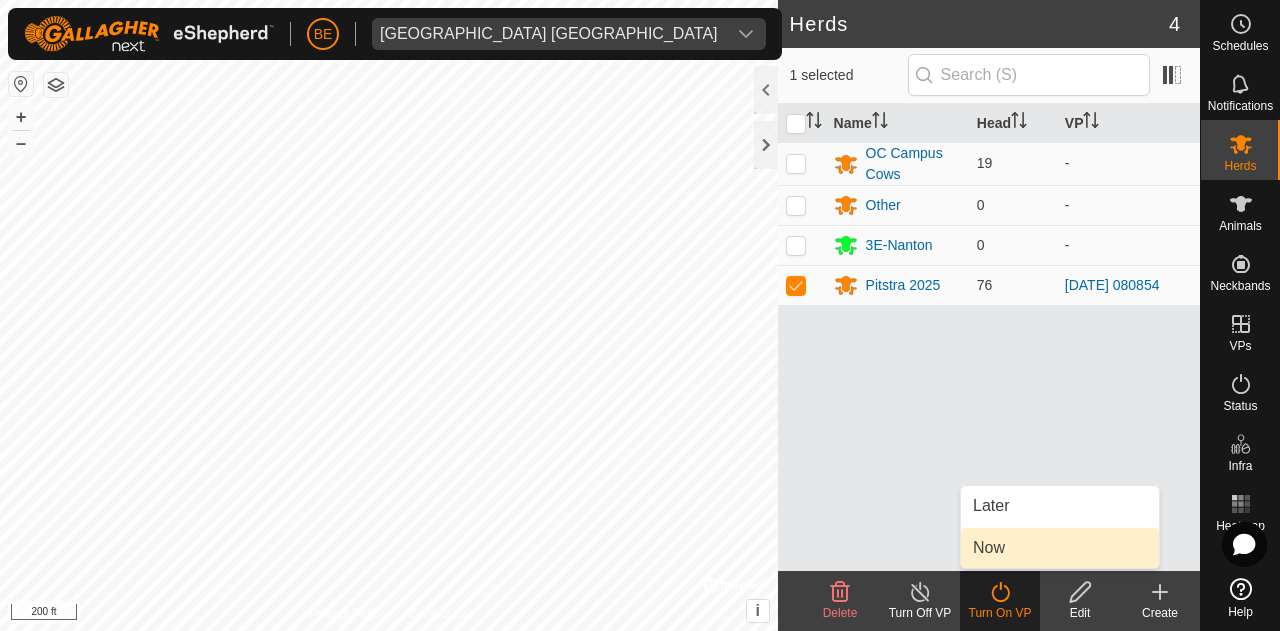 click on "Now" at bounding box center (1060, 548) 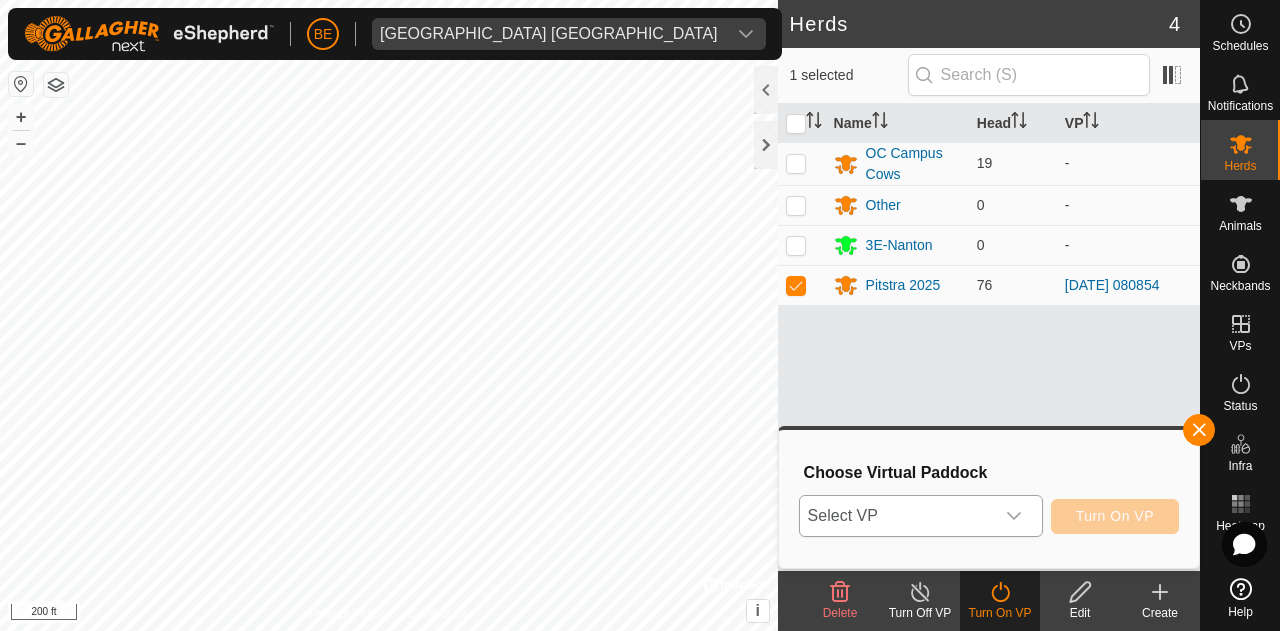 click on "Select VP" at bounding box center (897, 516) 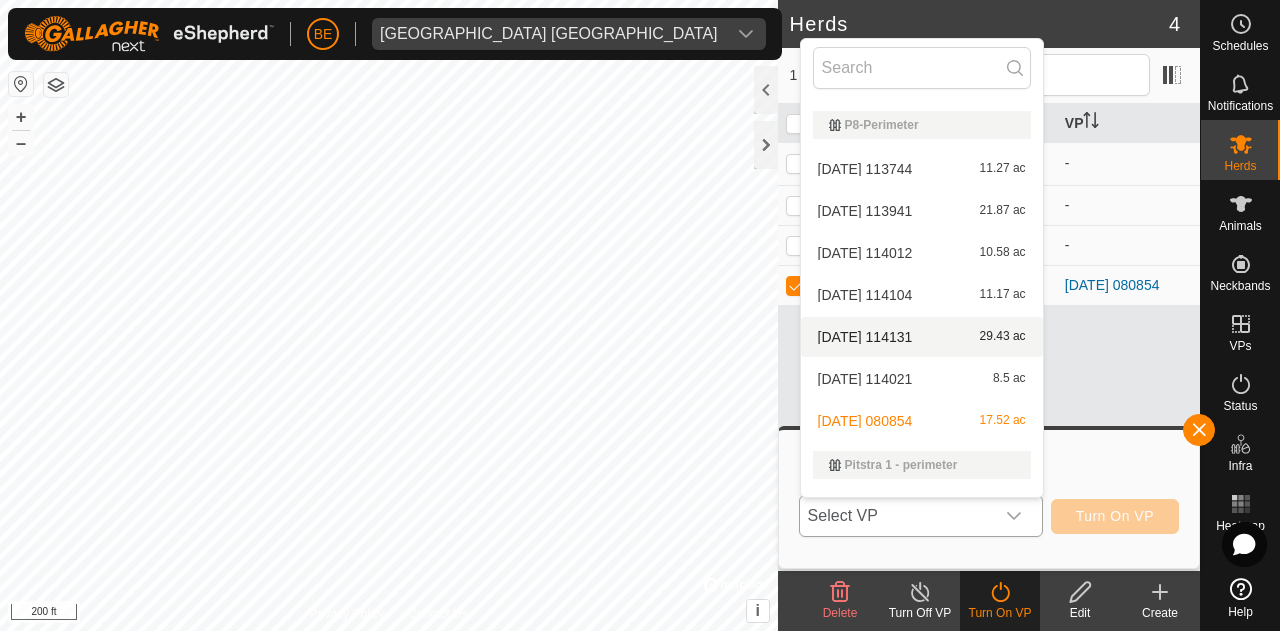 scroll, scrollTop: 330, scrollLeft: 0, axis: vertical 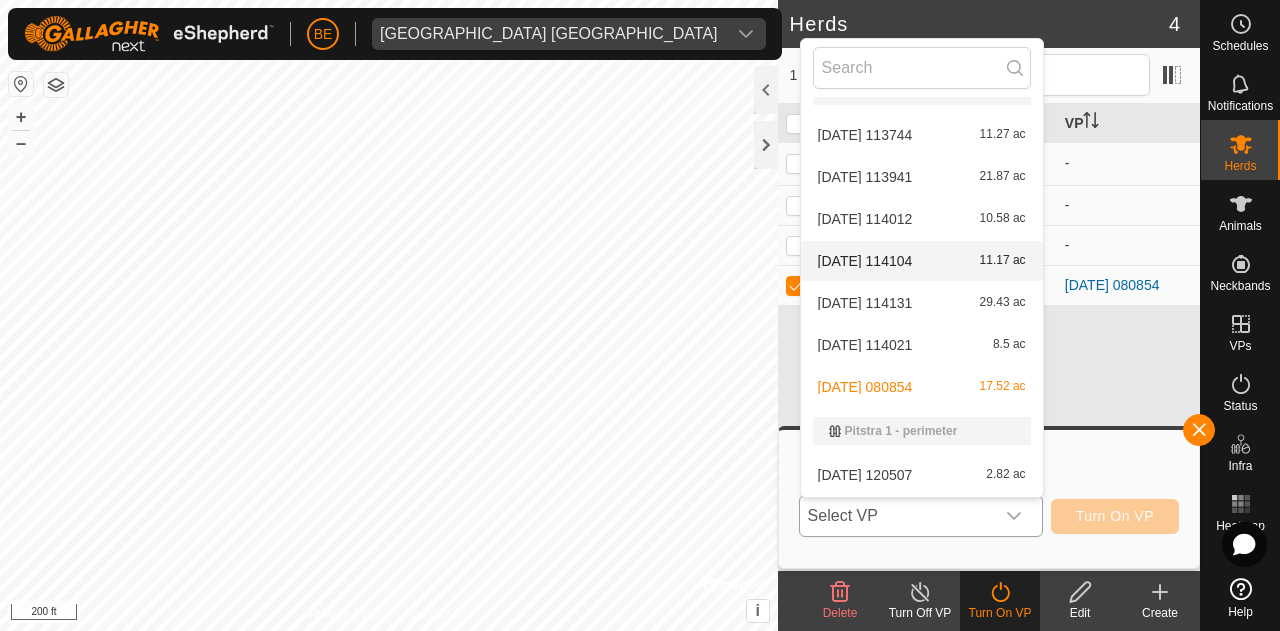 click on "[DATE] 114104  11.17 ac" at bounding box center [922, 261] 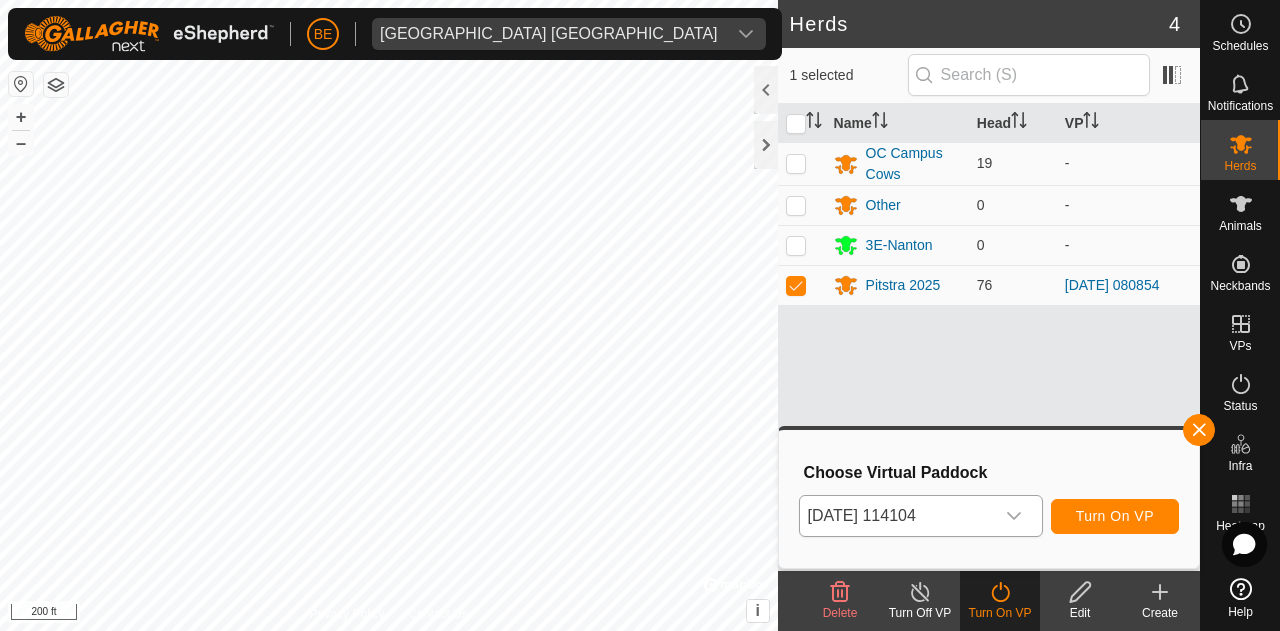 click 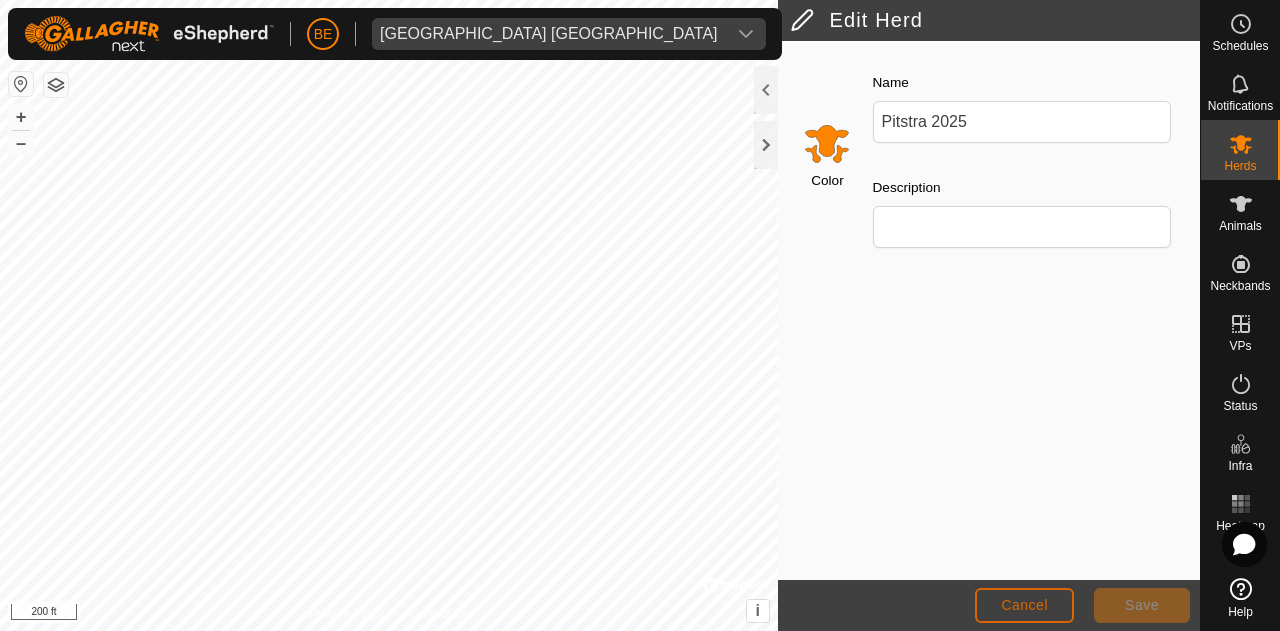 click on "Cancel" 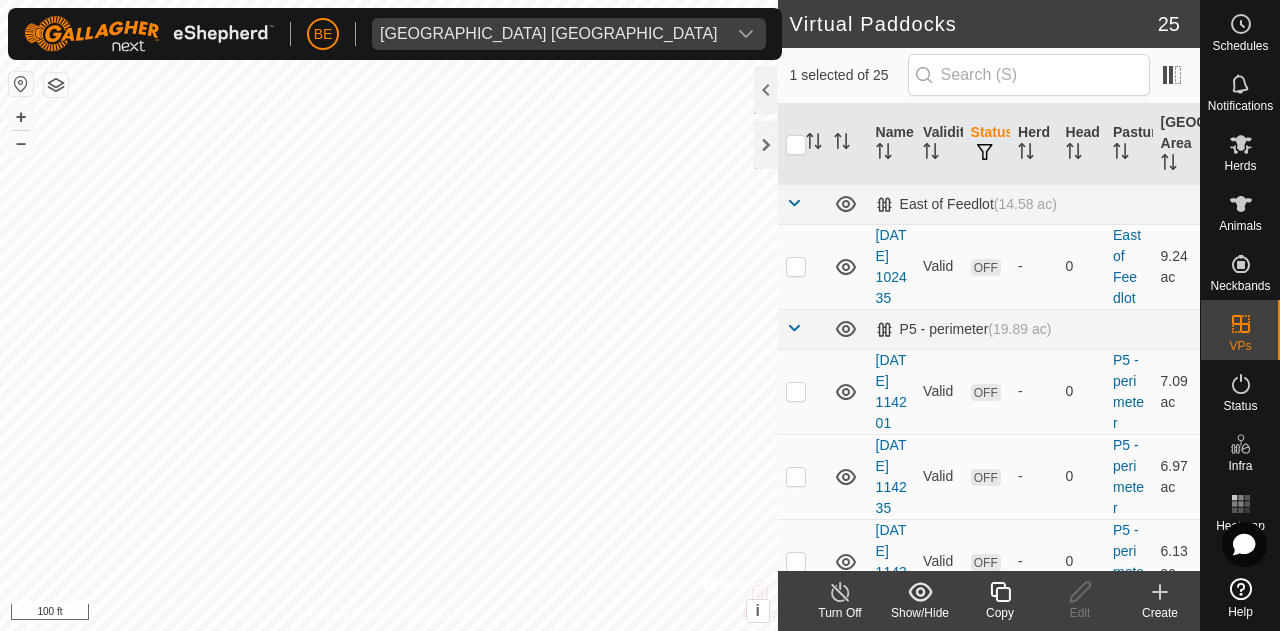 checkbox on "false" 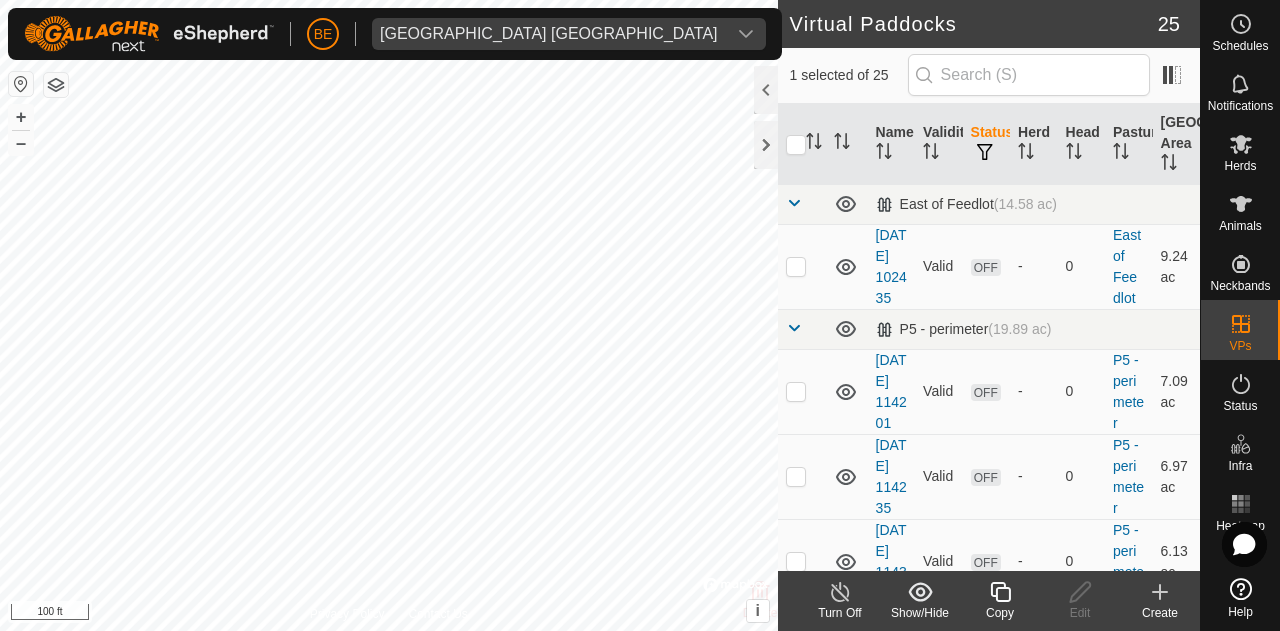 checkbox on "true" 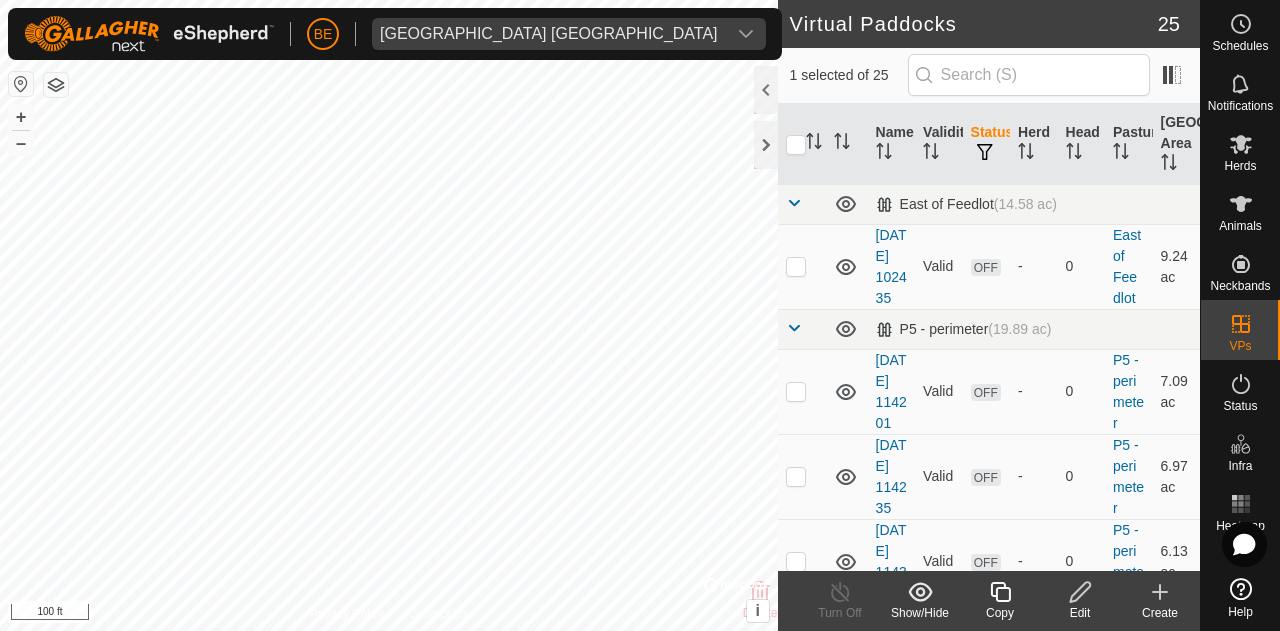 click on "Edit" 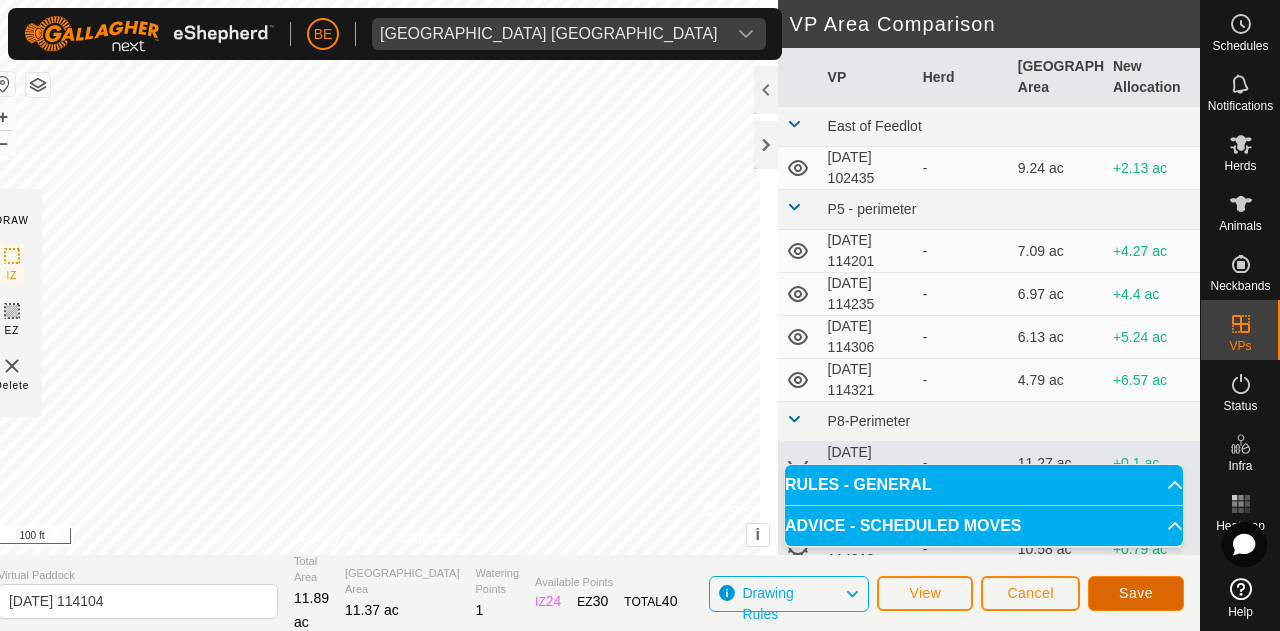 click on "Save" 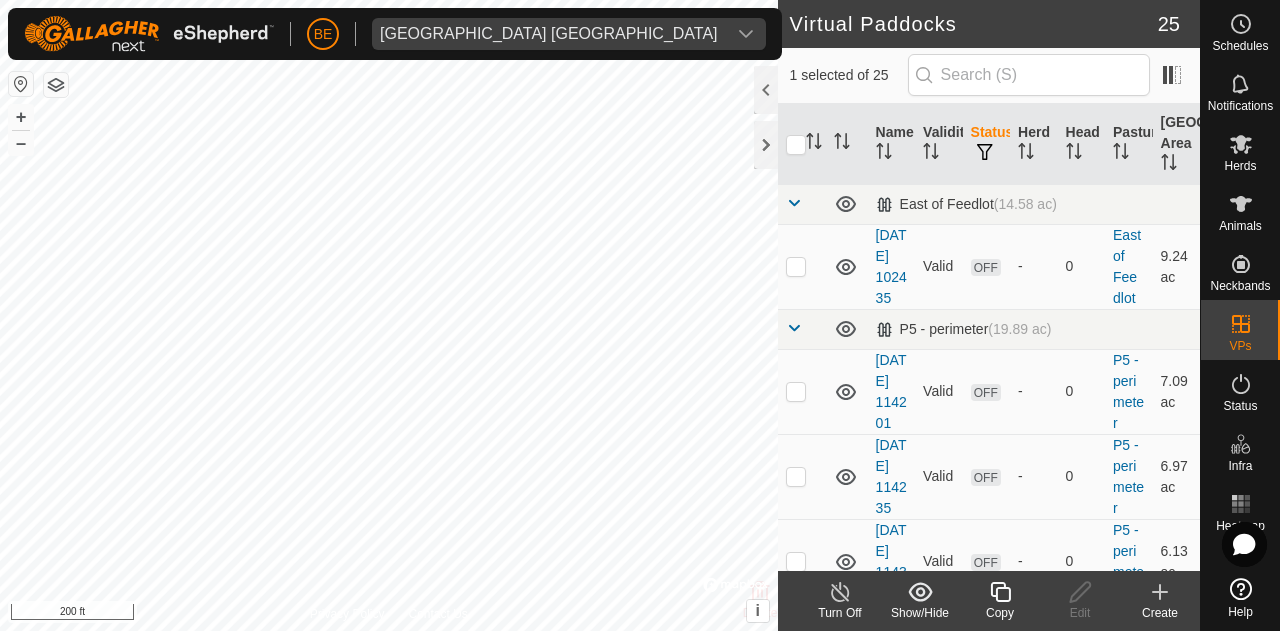 checkbox on "false" 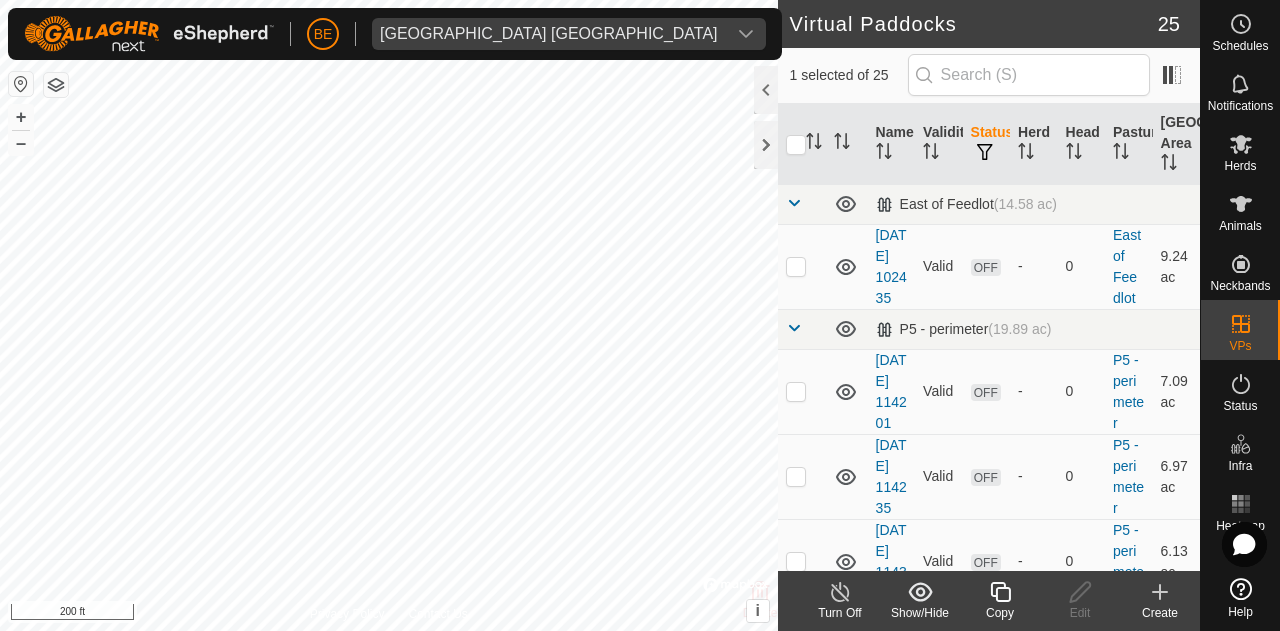 checkbox on "true" 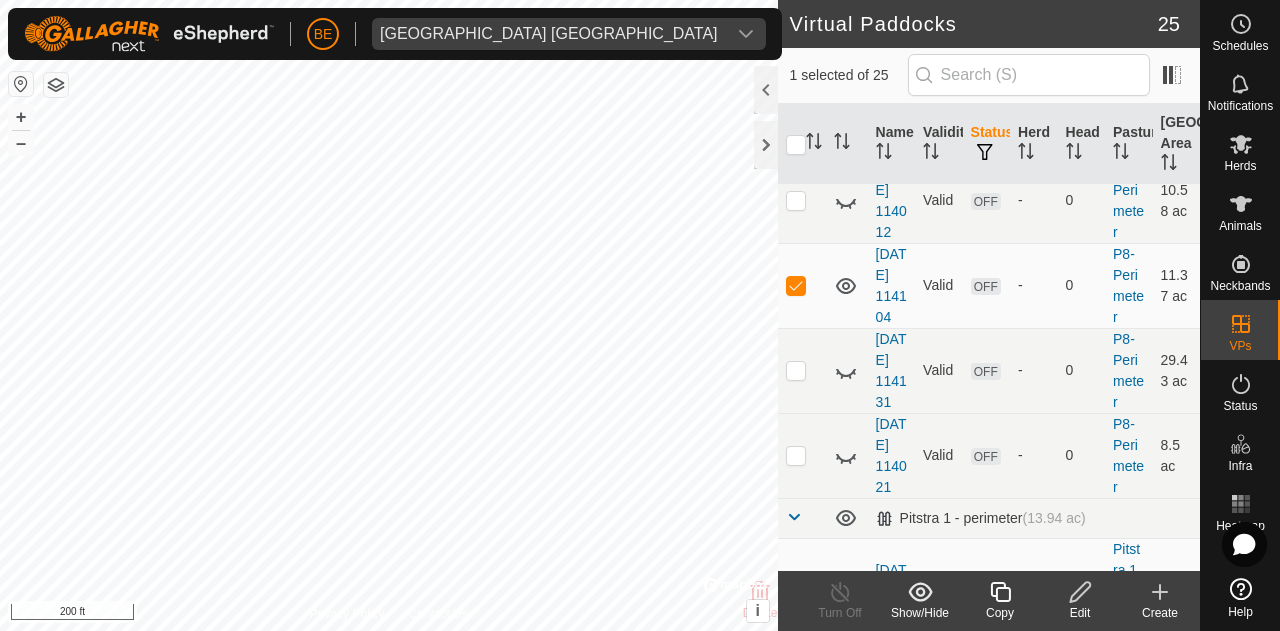 scroll, scrollTop: 1100, scrollLeft: 0, axis: vertical 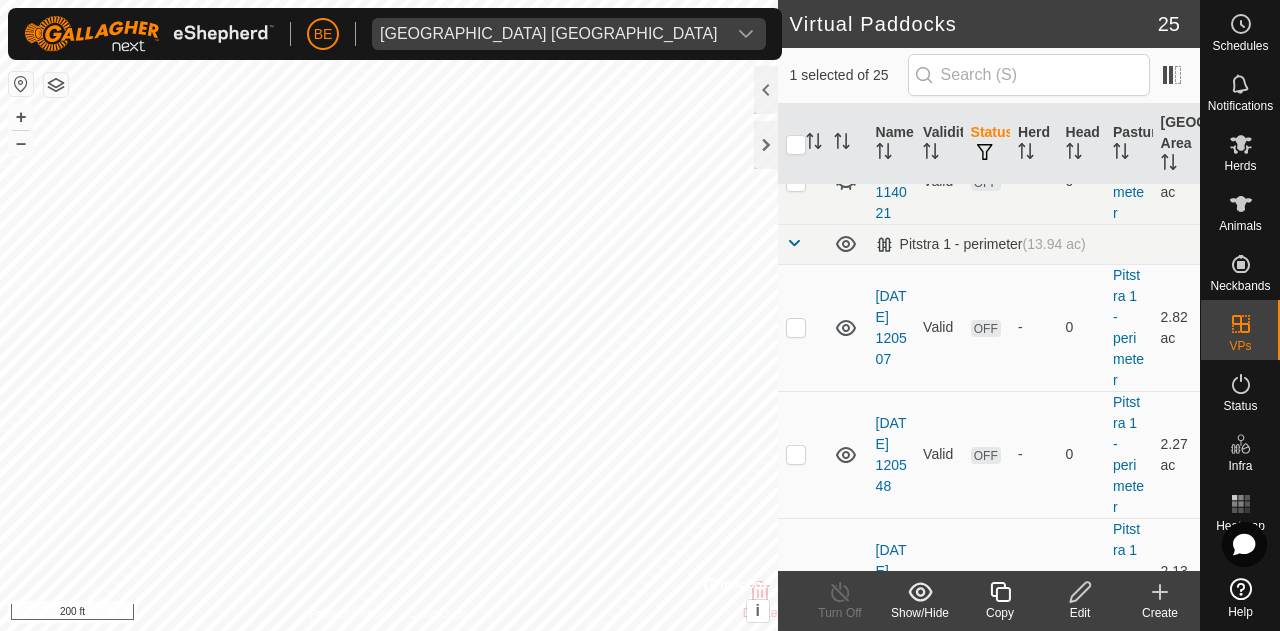 click 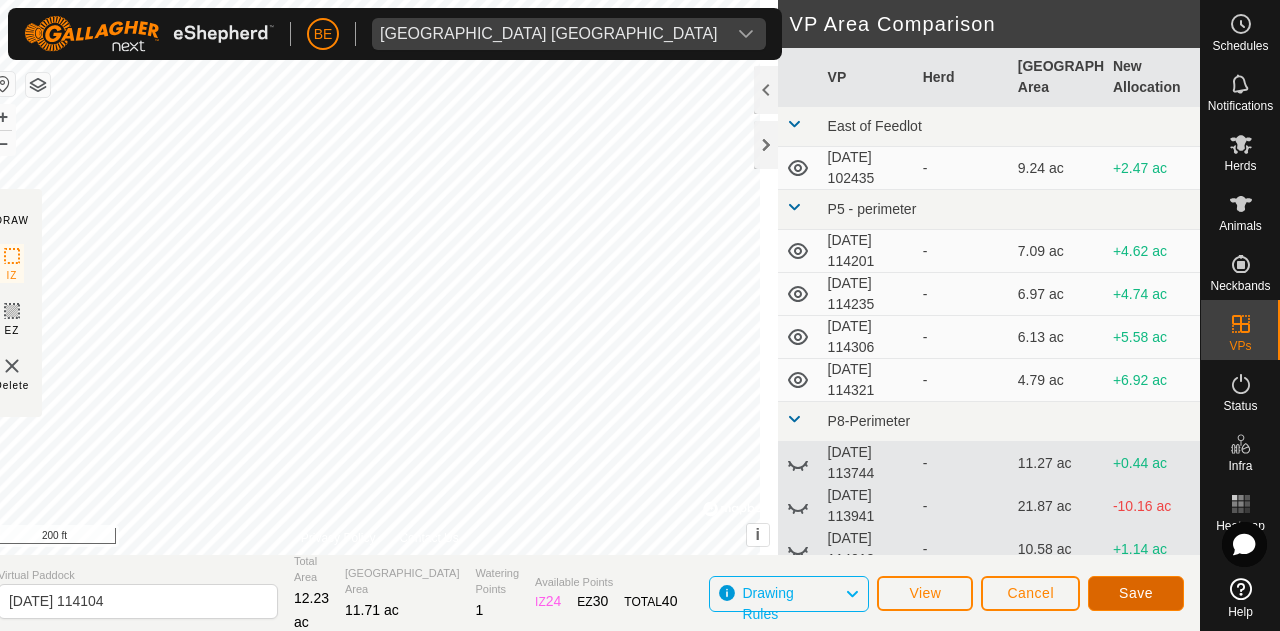 click on "Save" 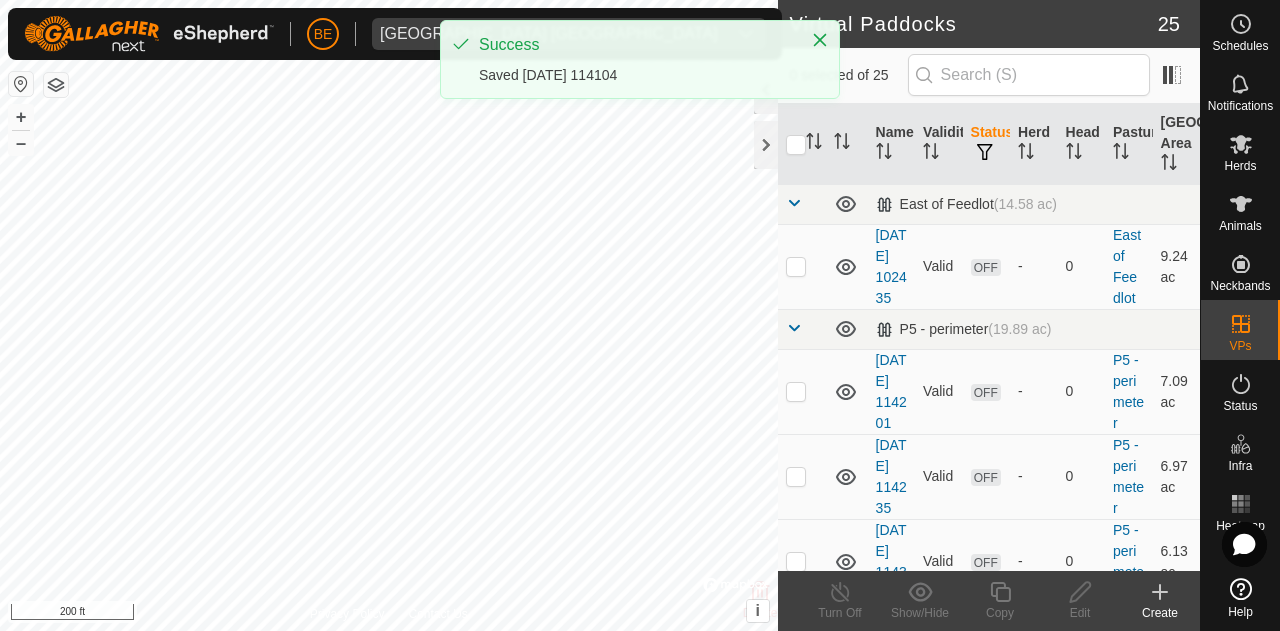 checkbox on "true" 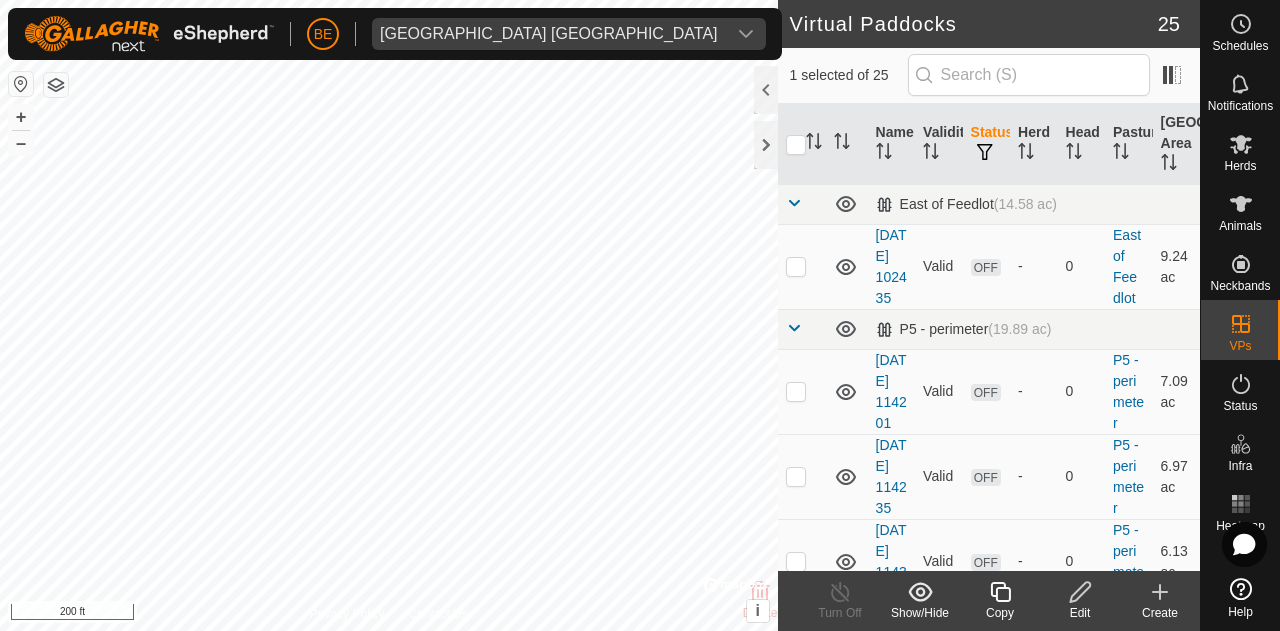 checkbox on "true" 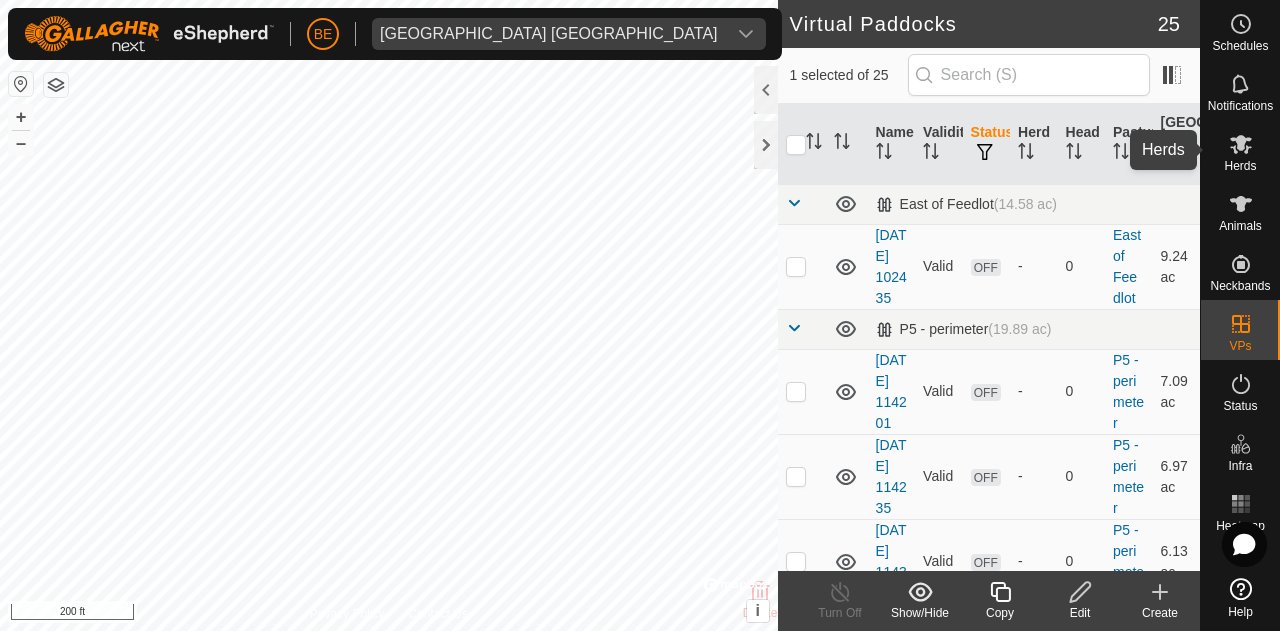 click on "Herds" at bounding box center (1240, 166) 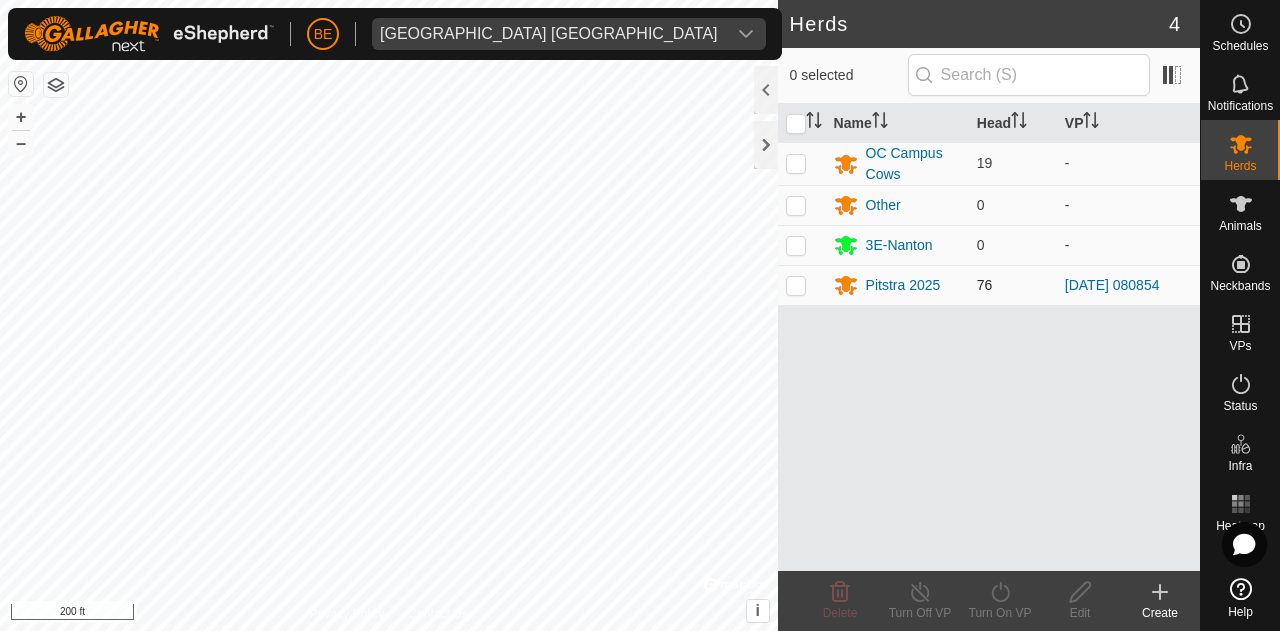 click at bounding box center (796, 285) 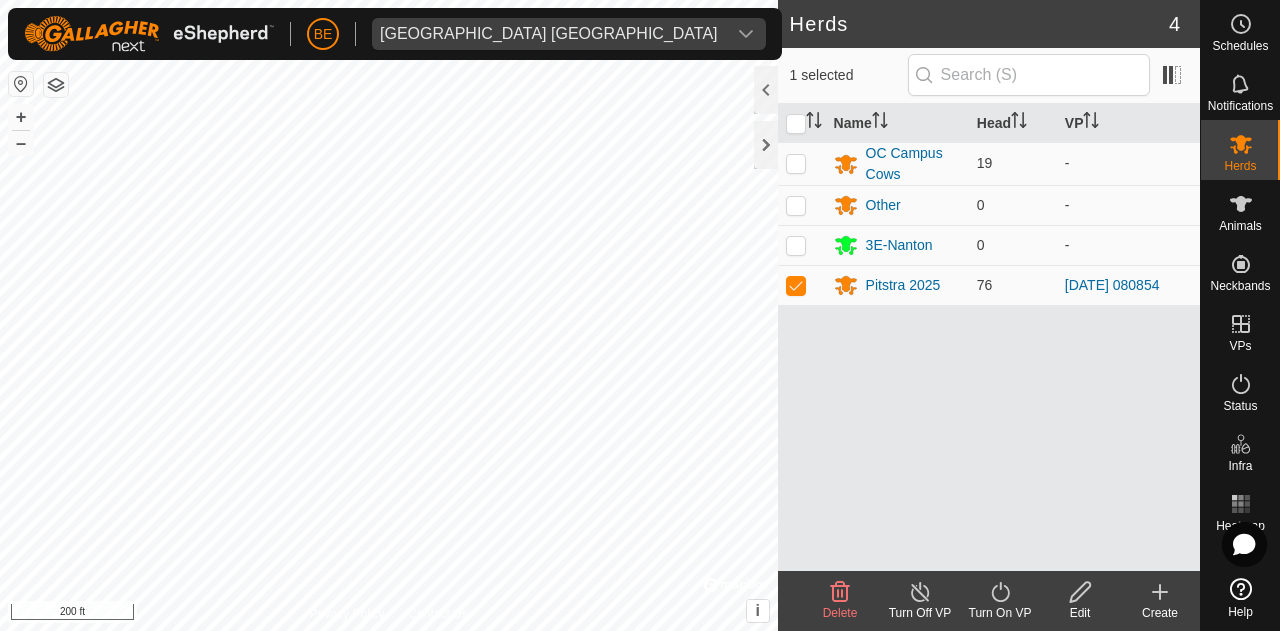 click 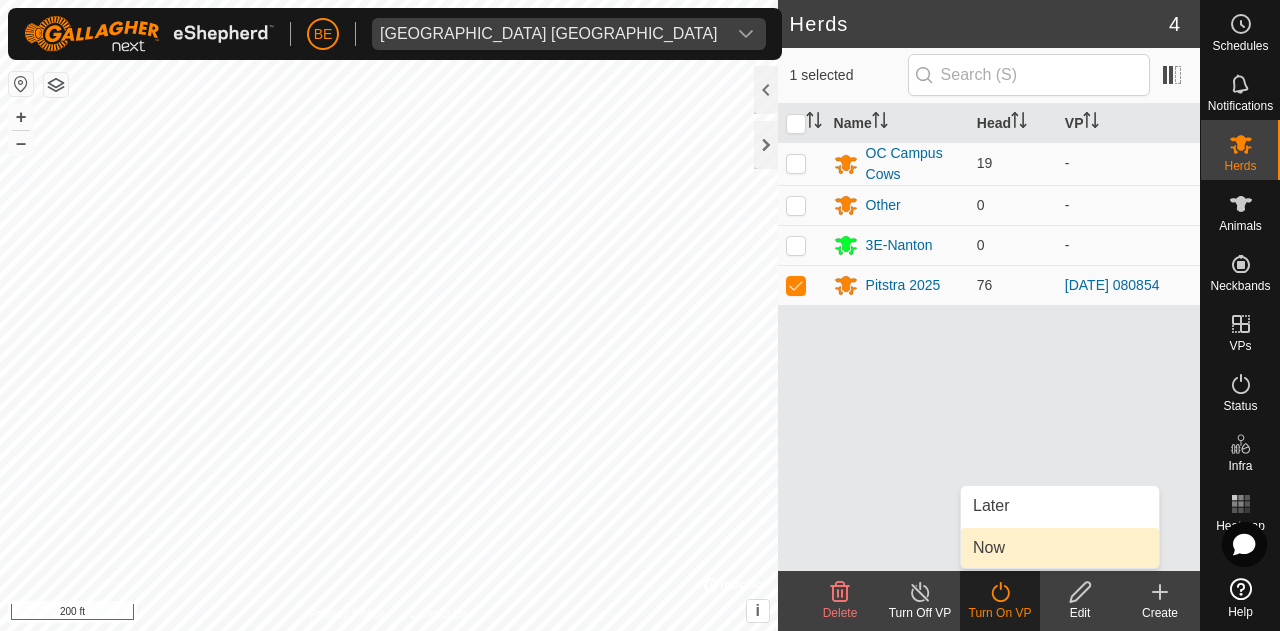 click on "Now" at bounding box center [1060, 548] 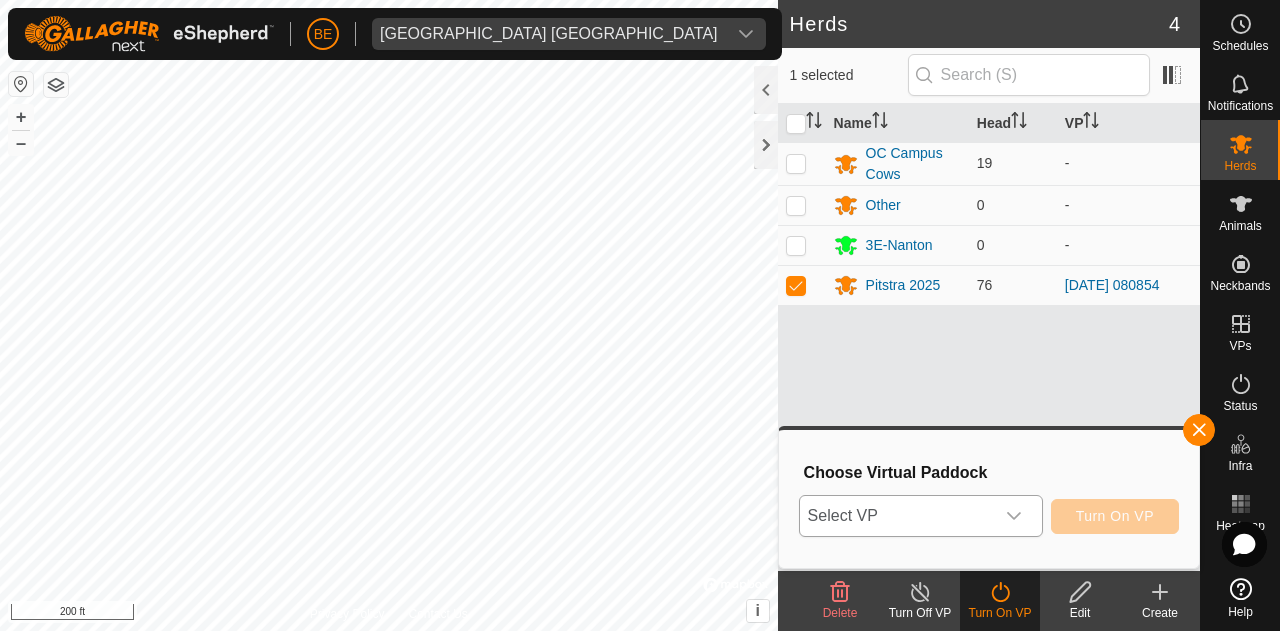 click 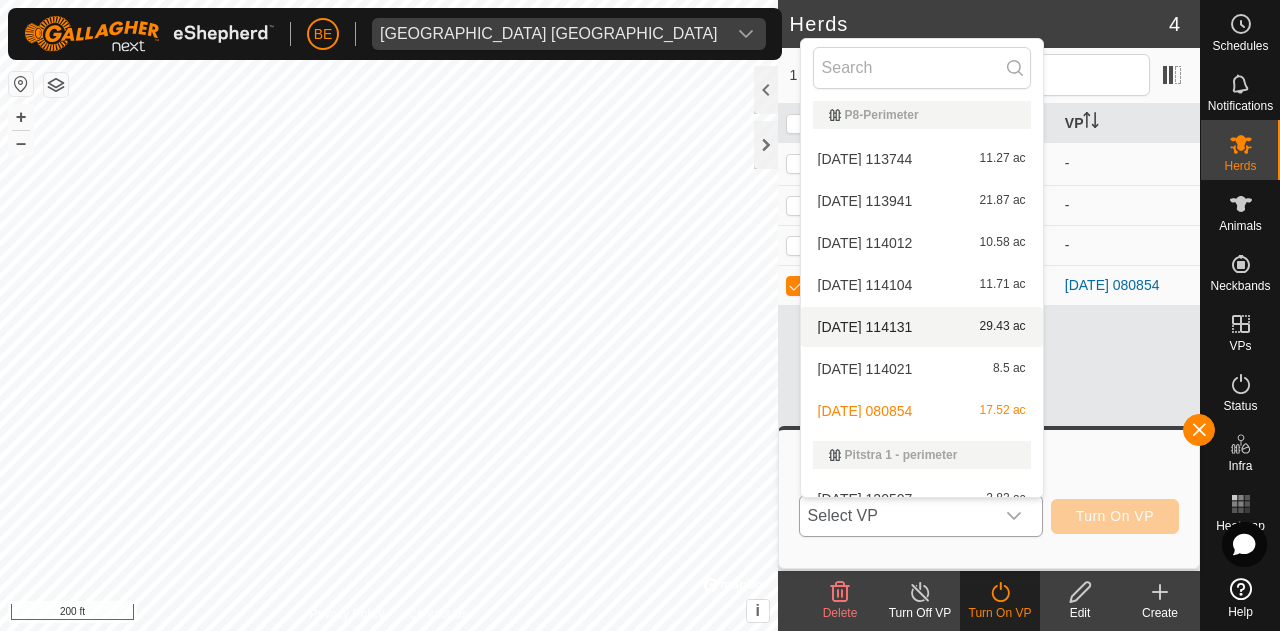 scroll, scrollTop: 330, scrollLeft: 0, axis: vertical 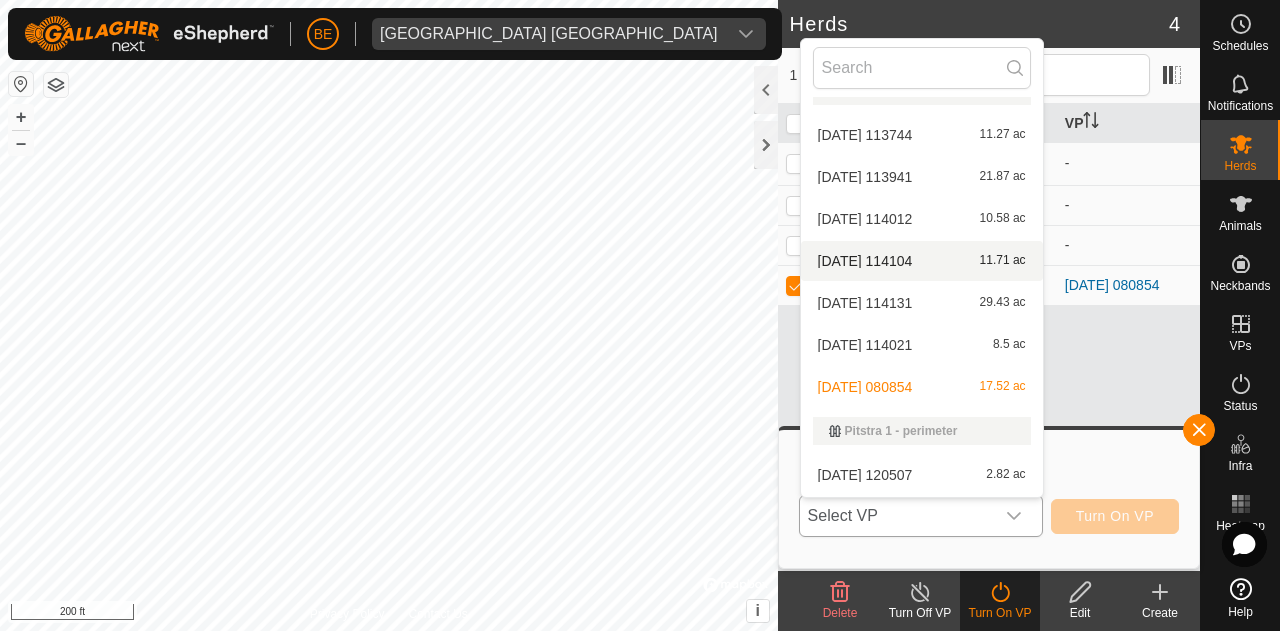 click on "[DATE] 114104  11.71 ac" at bounding box center (922, 261) 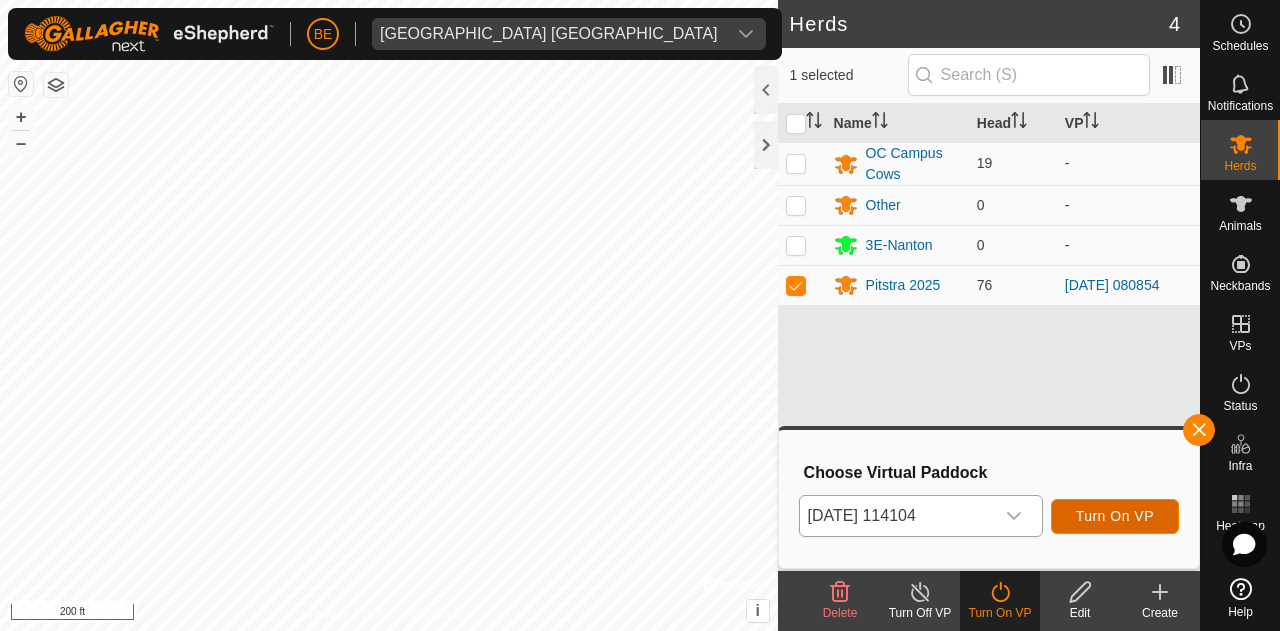 click on "Turn On VP" at bounding box center [1115, 516] 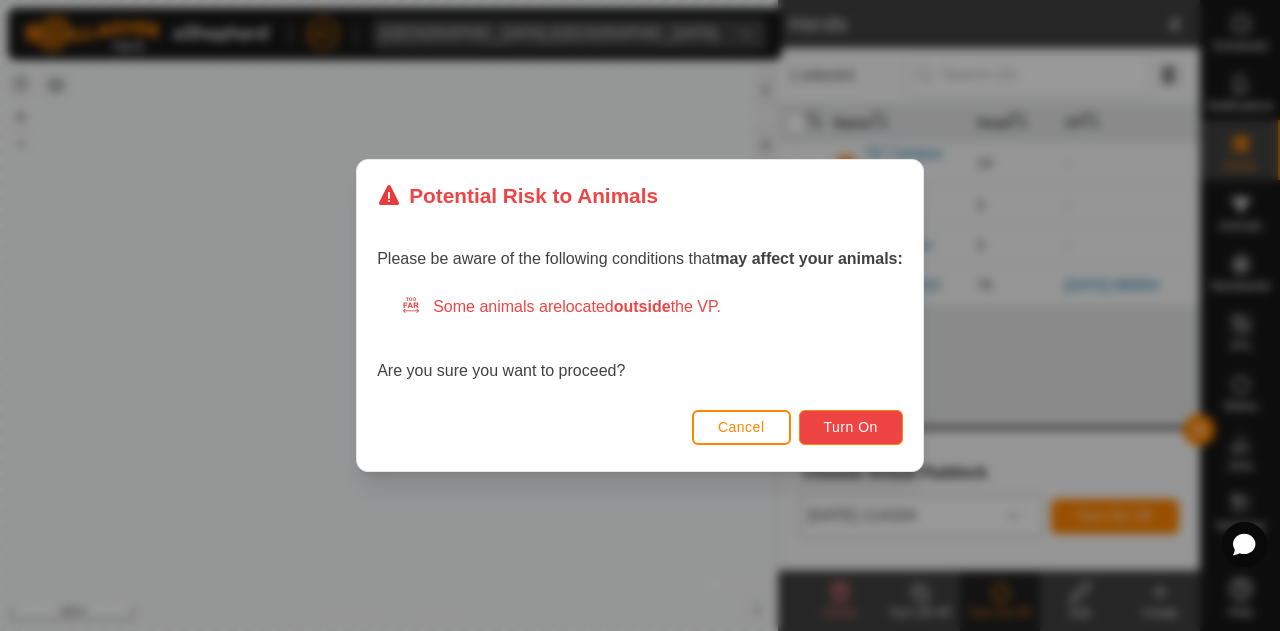 click on "Turn On" at bounding box center [851, 427] 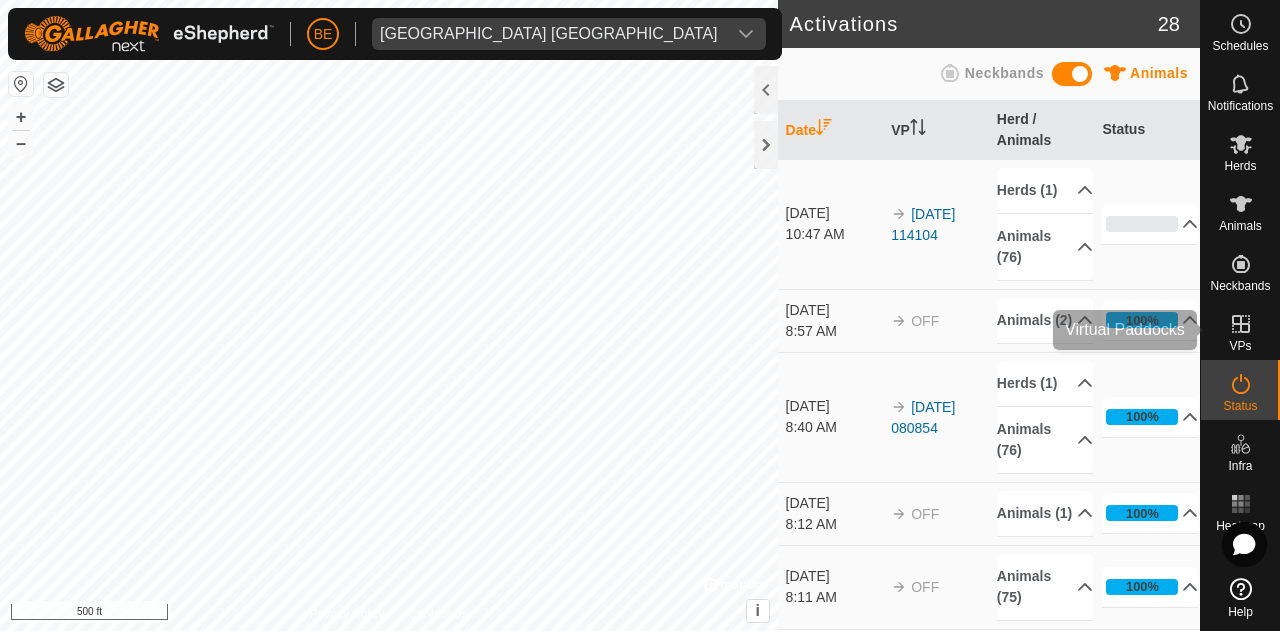 click 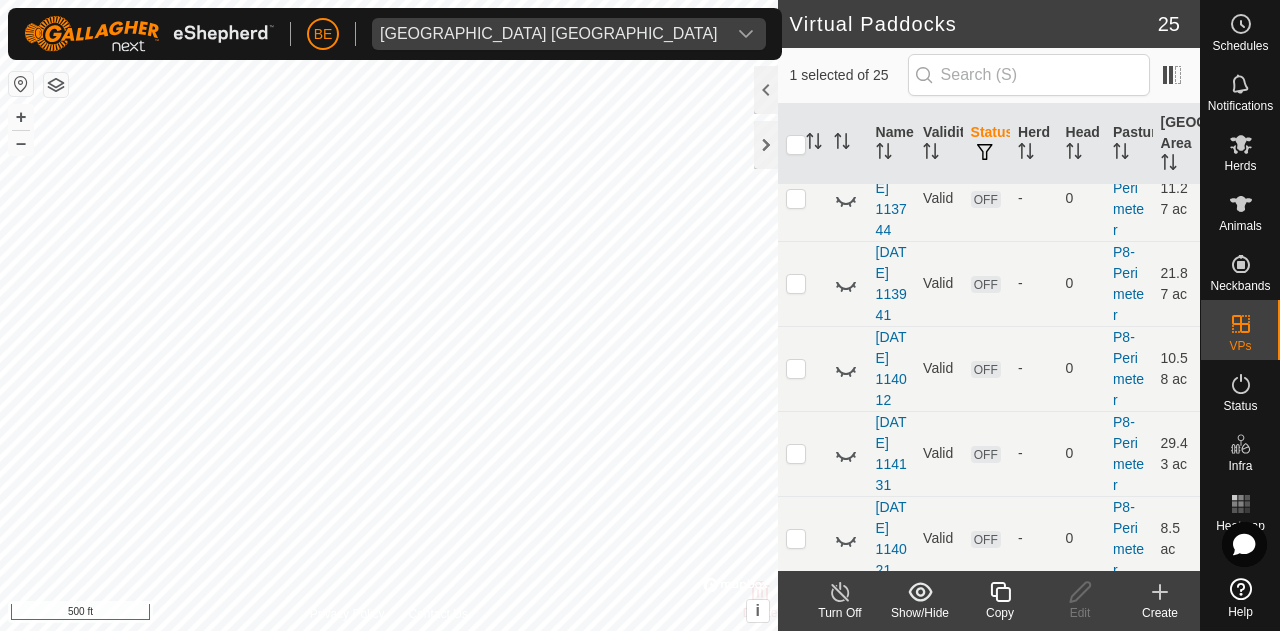 scroll, scrollTop: 800, scrollLeft: 0, axis: vertical 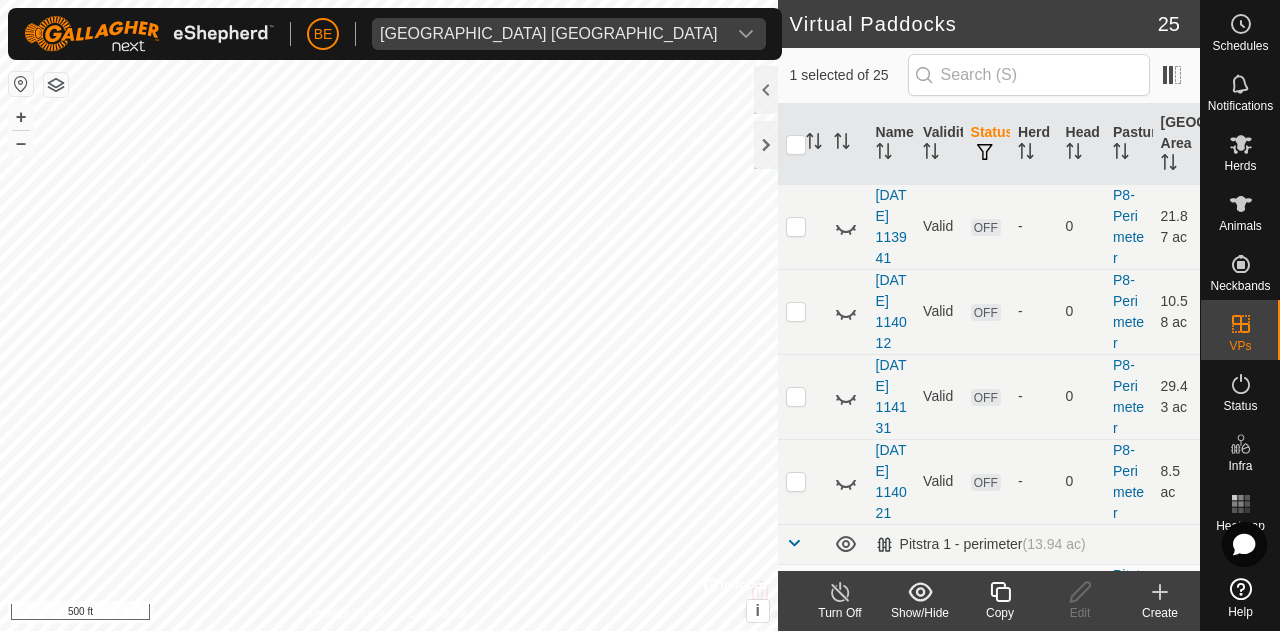 checkbox on "false" 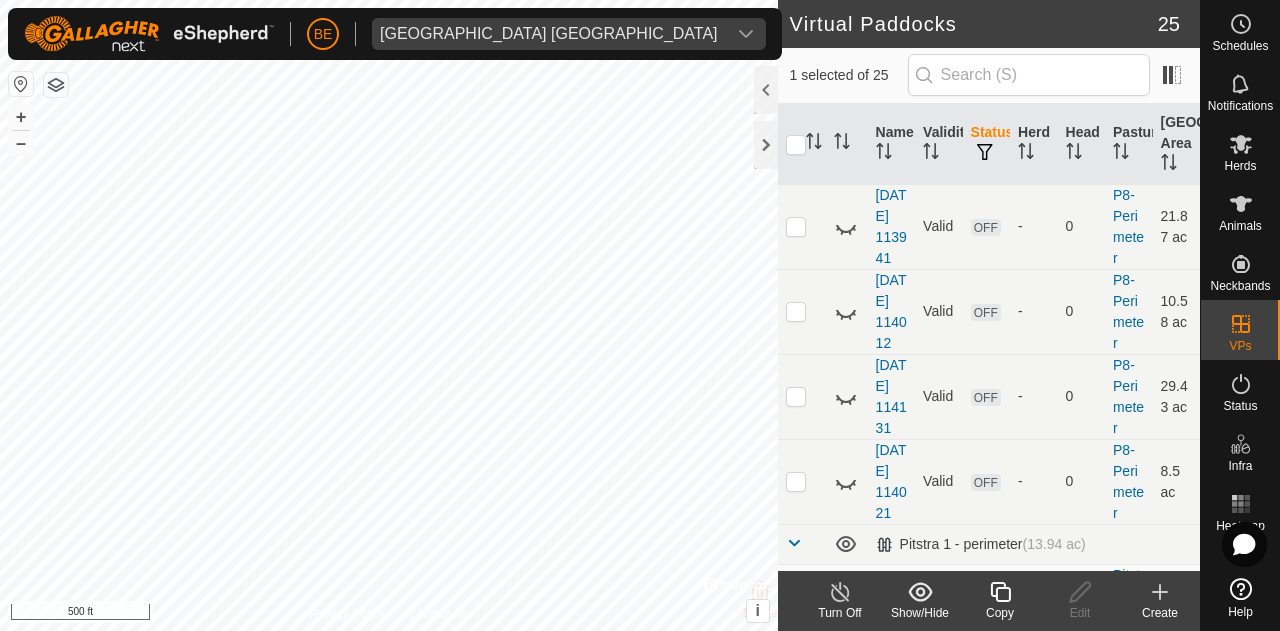checkbox on "true" 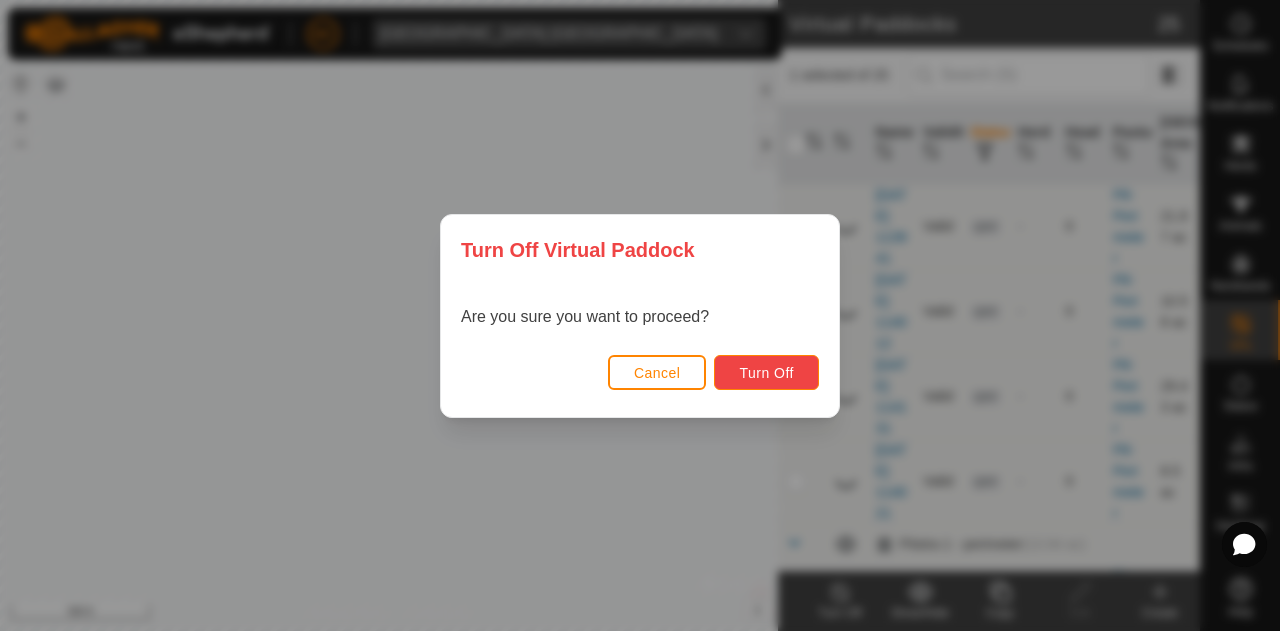 click on "Turn Off" at bounding box center [766, 373] 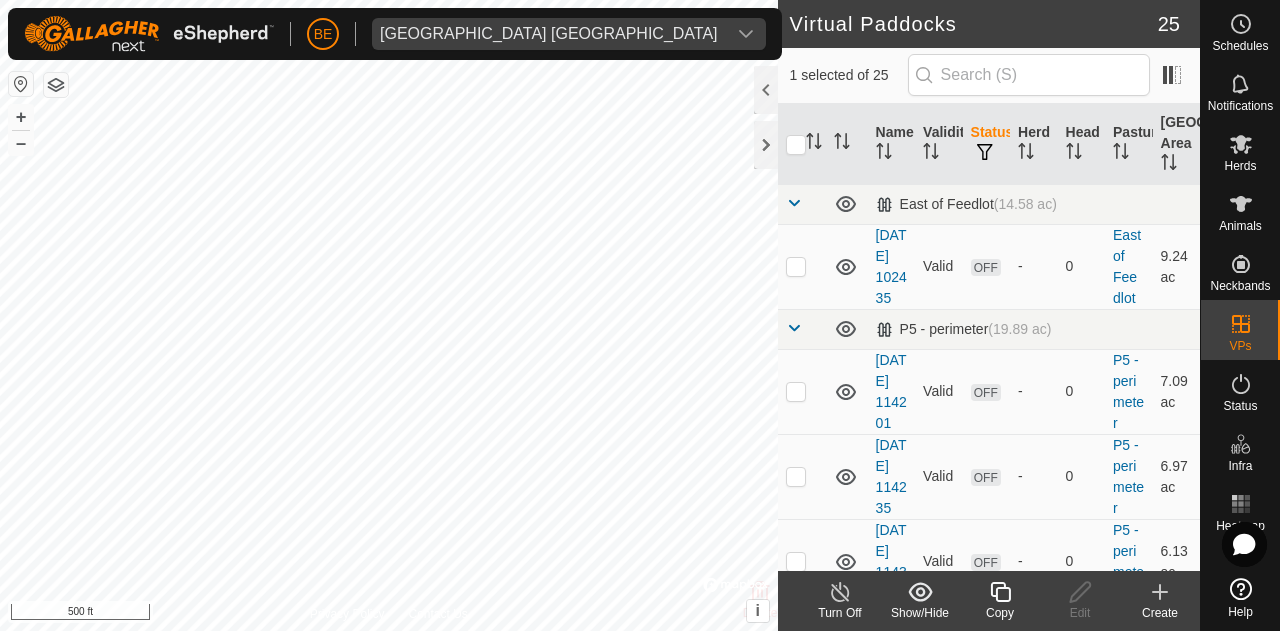 checkbox on "false" 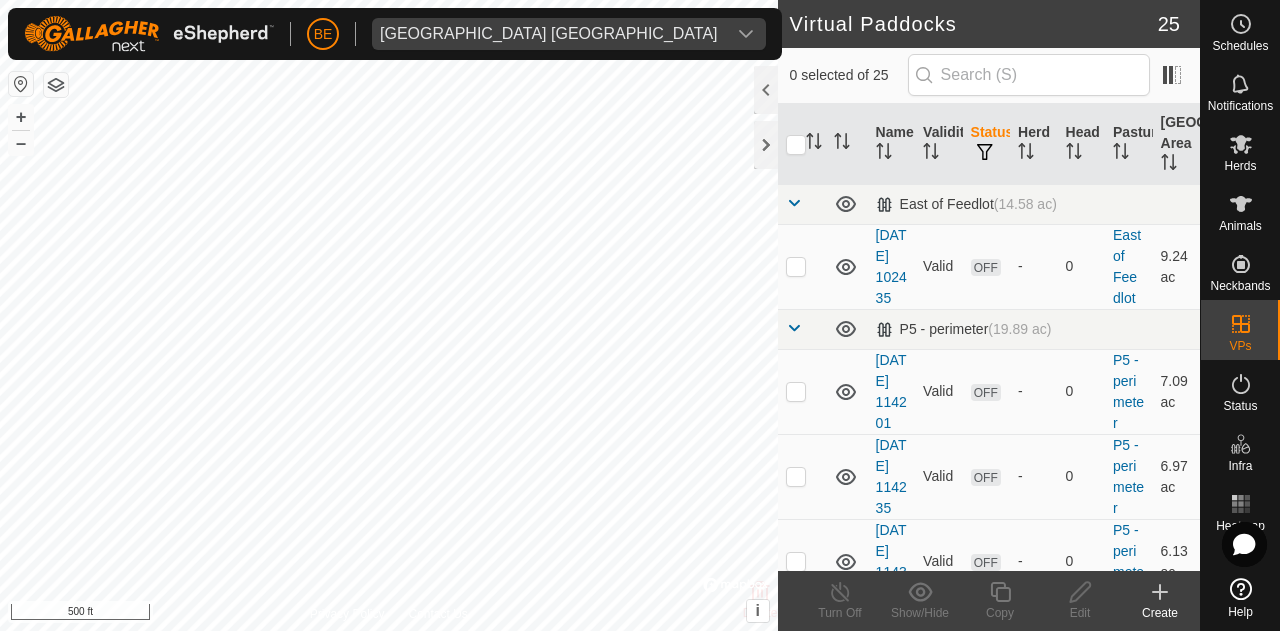 checkbox on "true" 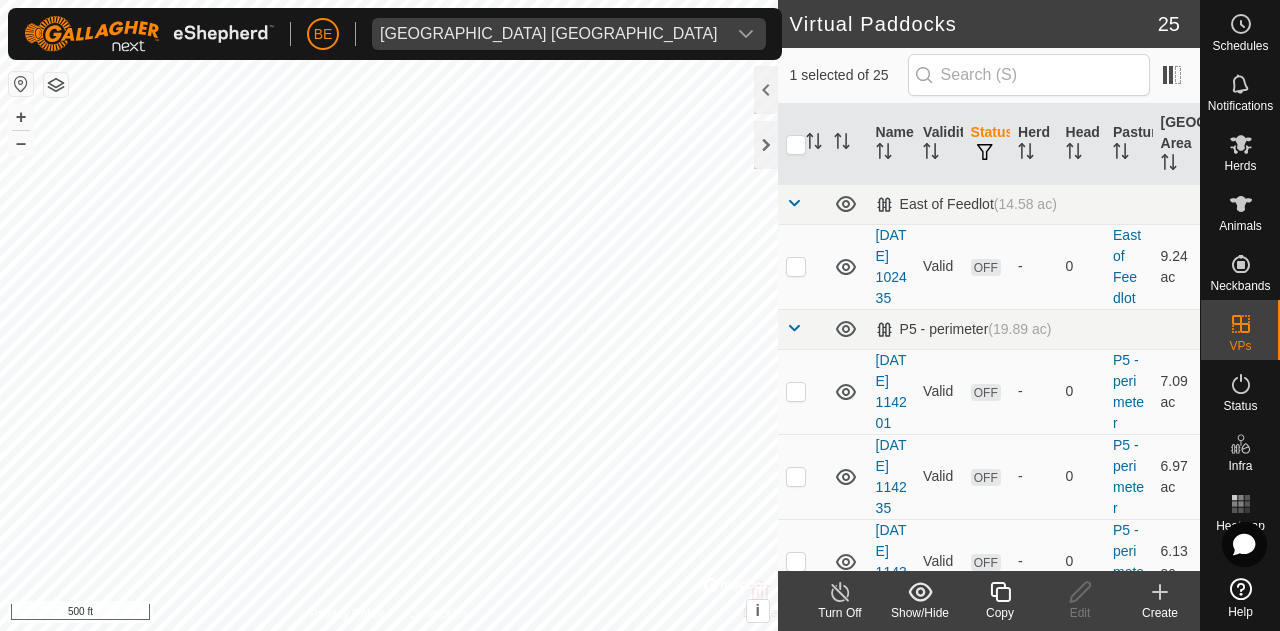 checkbox on "true" 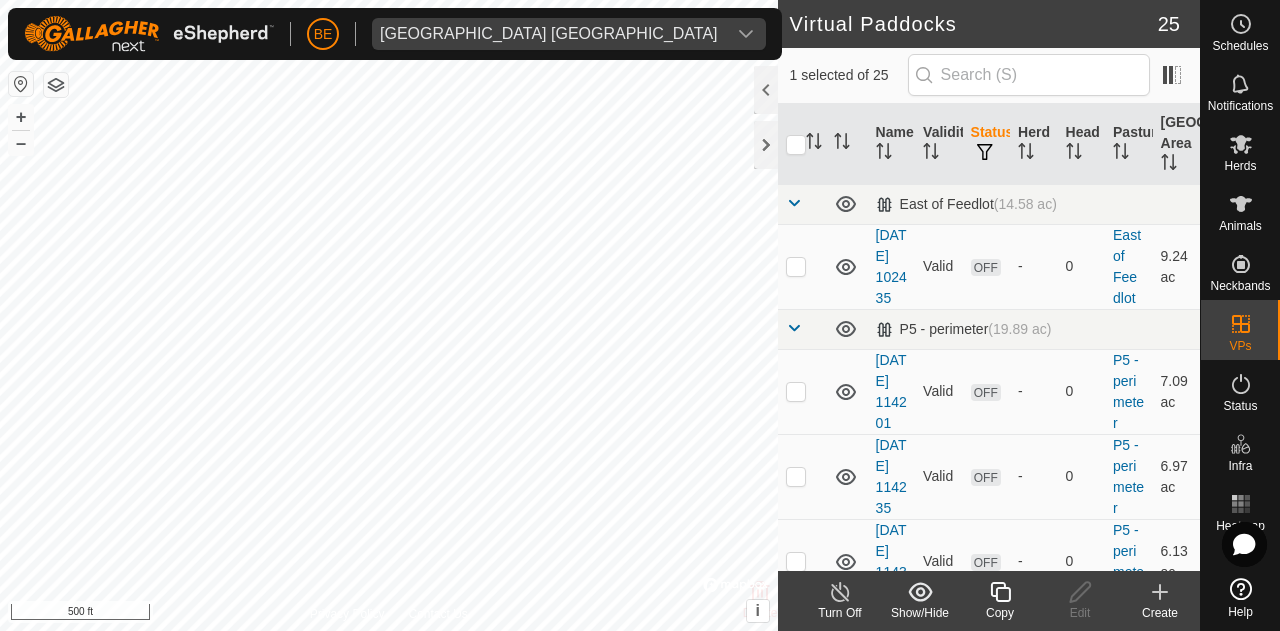 checkbox on "false" 